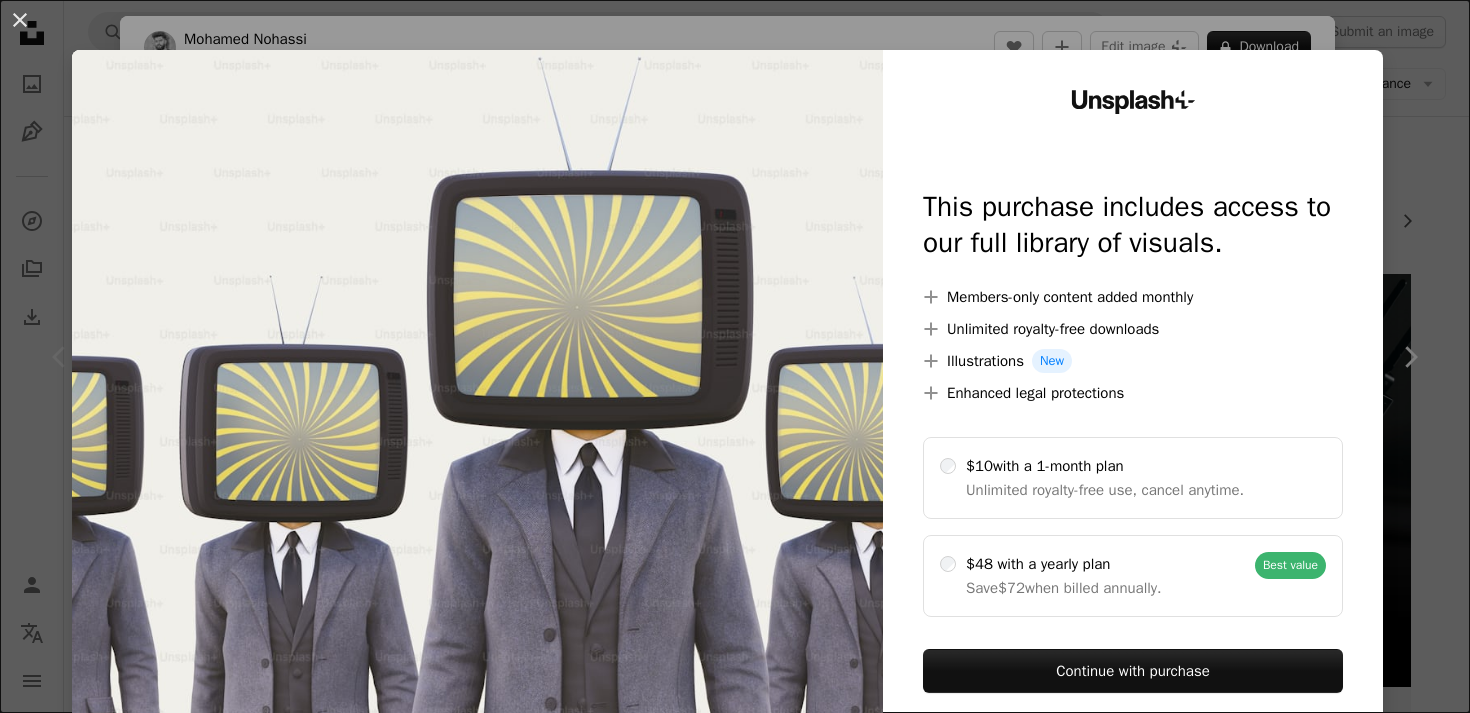 scroll, scrollTop: 0, scrollLeft: 0, axis: both 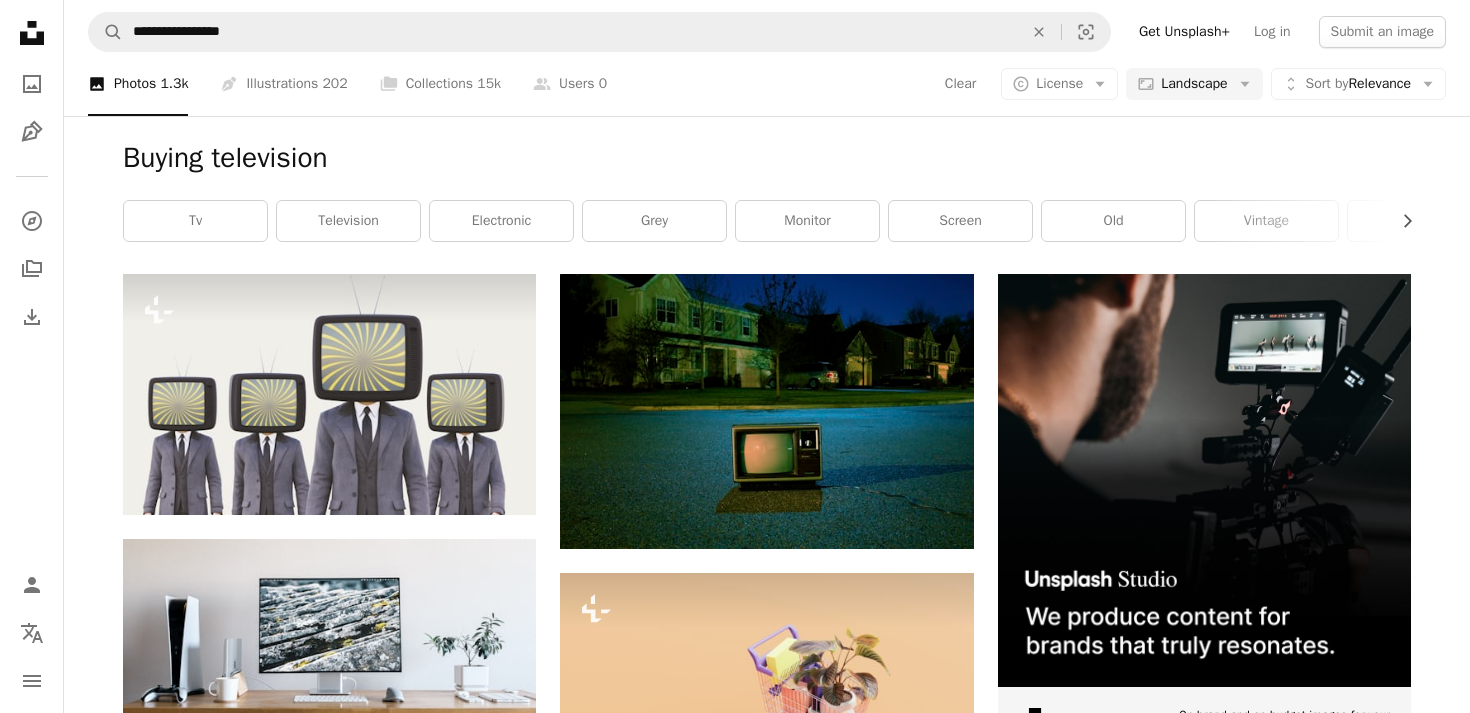 click on "A photo Photos   1.3k Pen Tool Illustrations   202 A stack of folders Collections   15k A group of people Users   0 Clear A copyright icon © License Arrow down Aspect ratio Landscape Arrow down Unfold Sort by  Relevance Arrow down Filters Filters (1)" at bounding box center [767, 84] 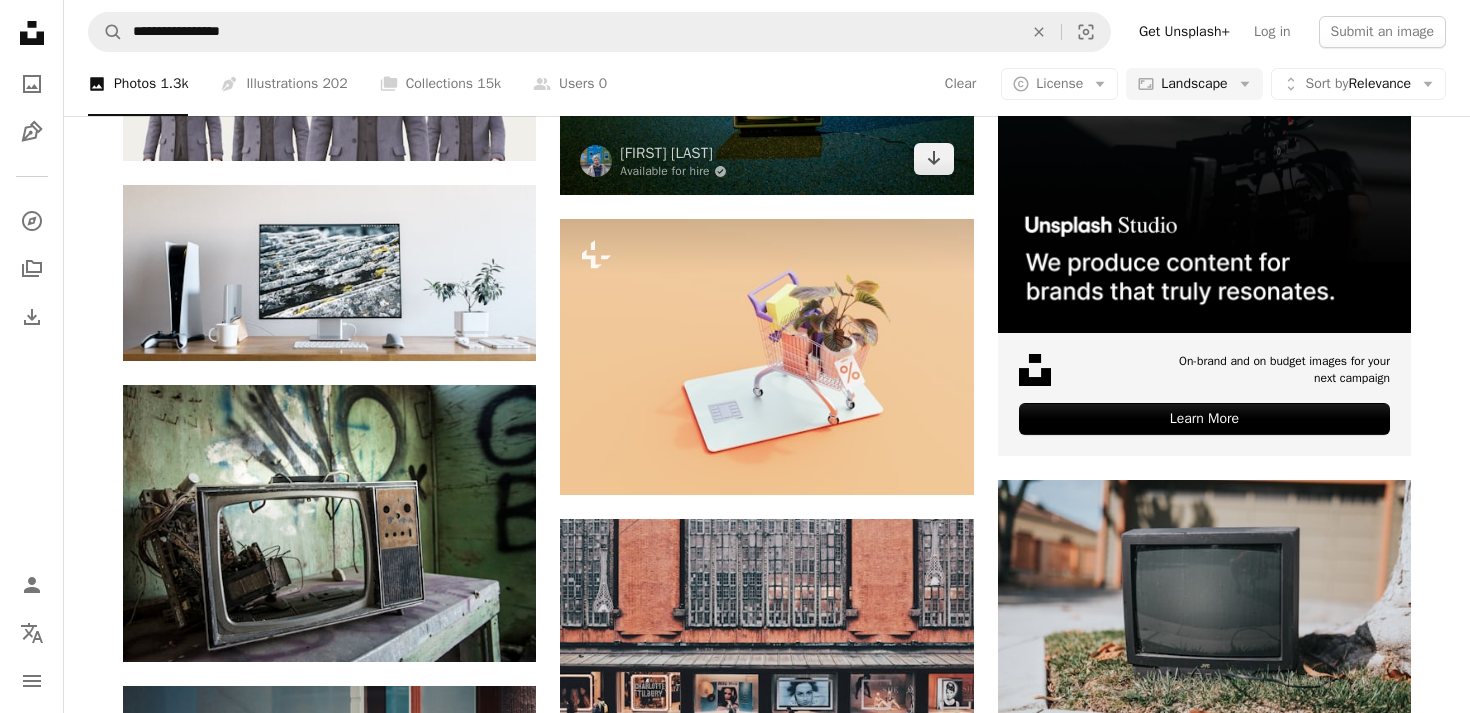scroll, scrollTop: 153, scrollLeft: 0, axis: vertical 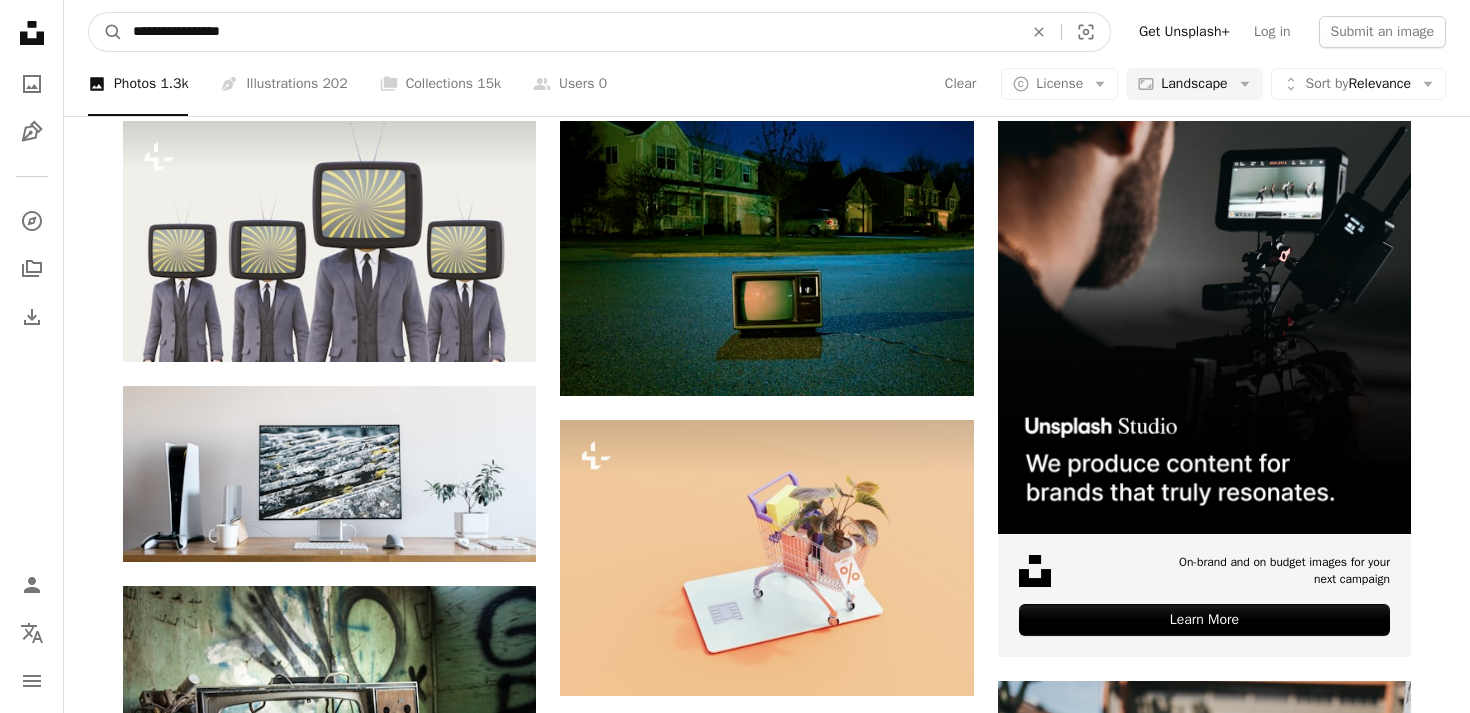 click on "**********" at bounding box center [570, 32] 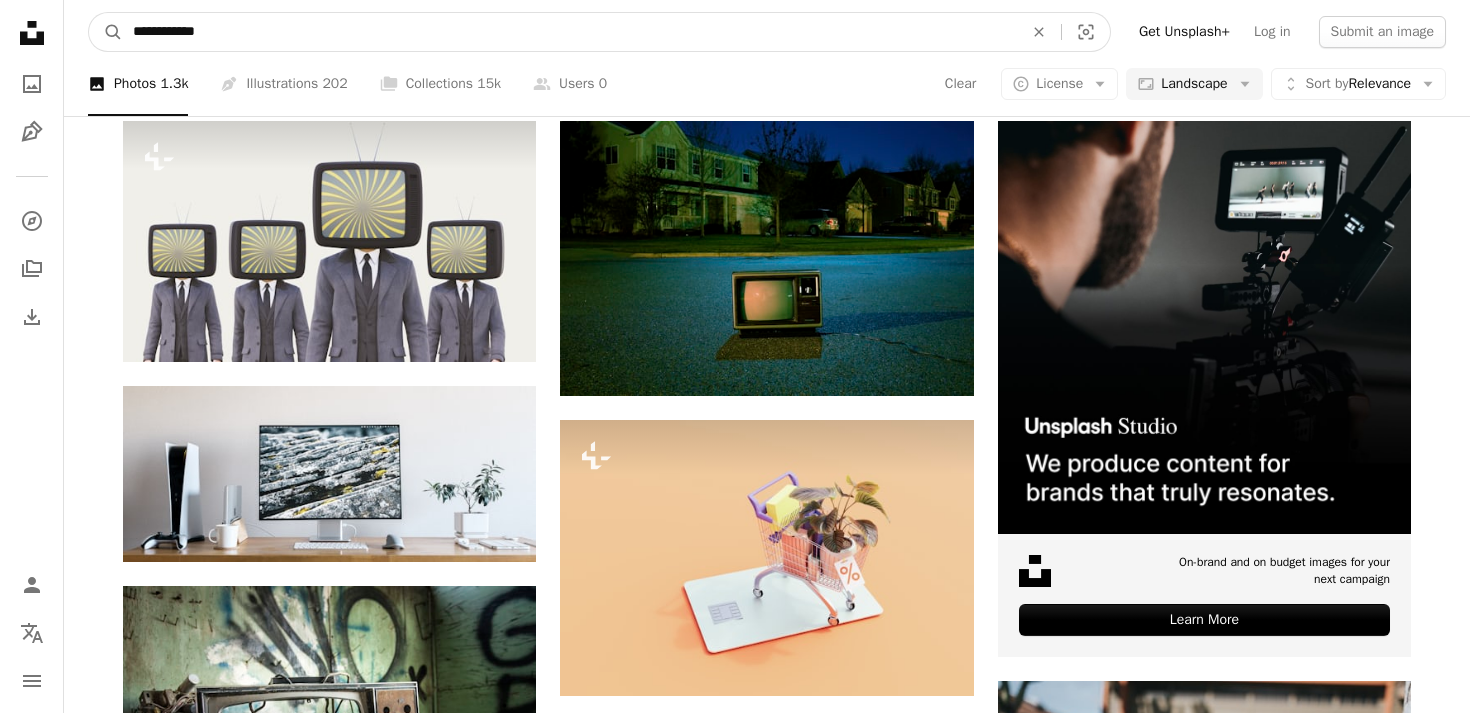type on "**********" 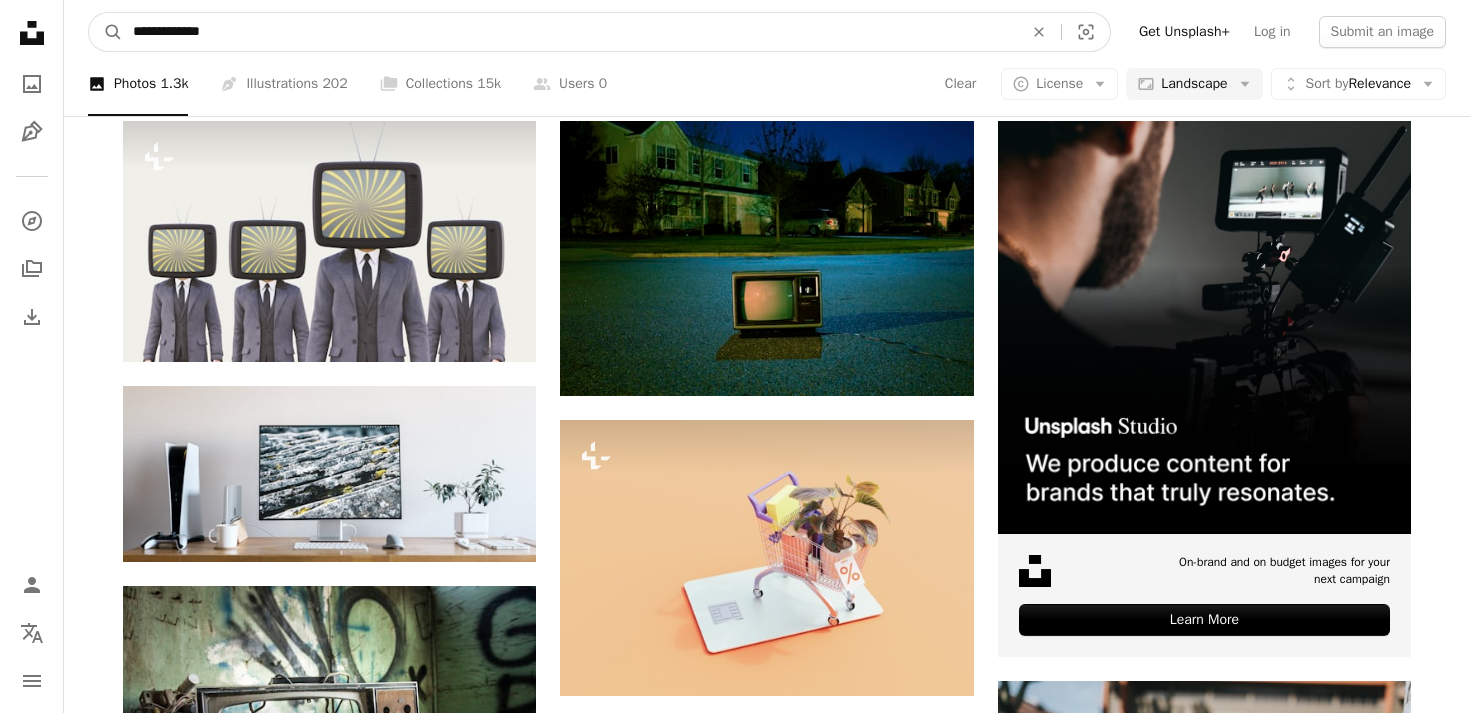 click on "A magnifying glass" at bounding box center [106, 32] 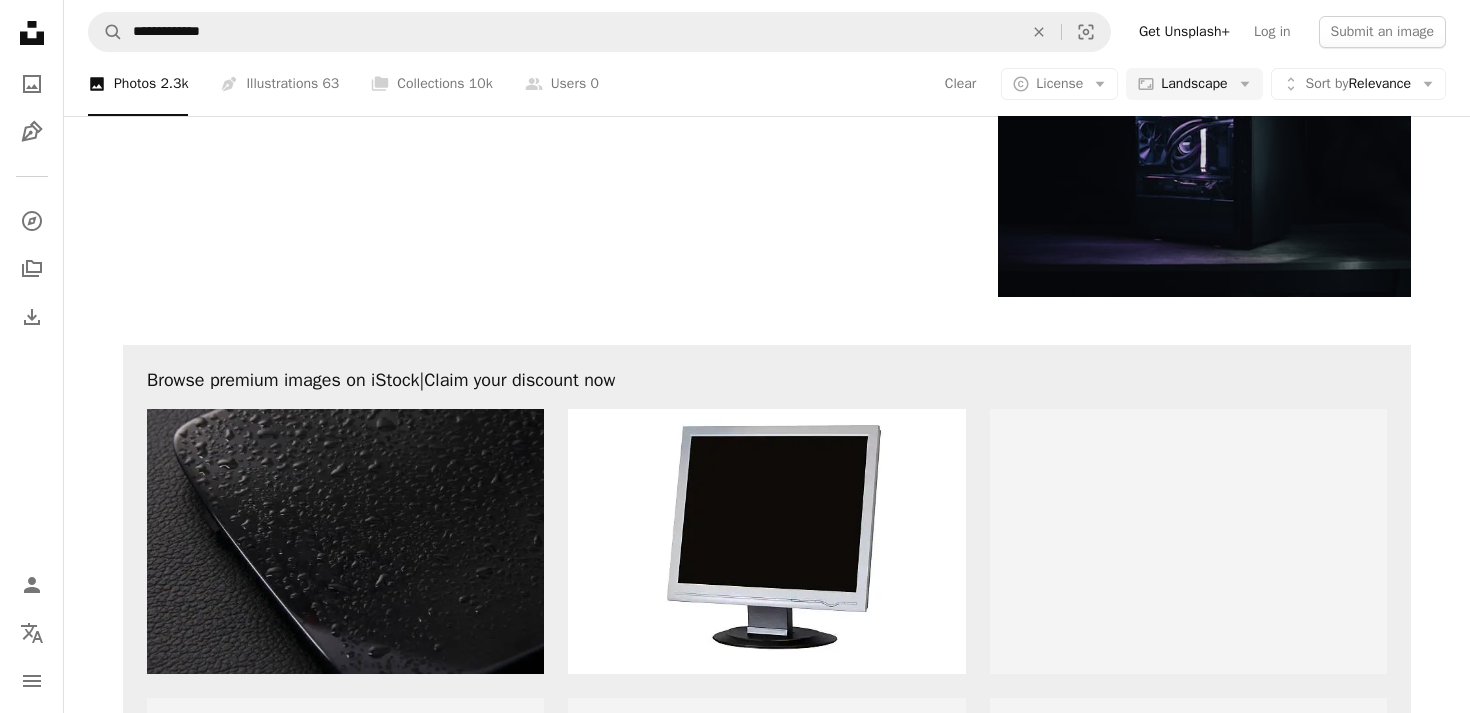 scroll, scrollTop: 2604, scrollLeft: 0, axis: vertical 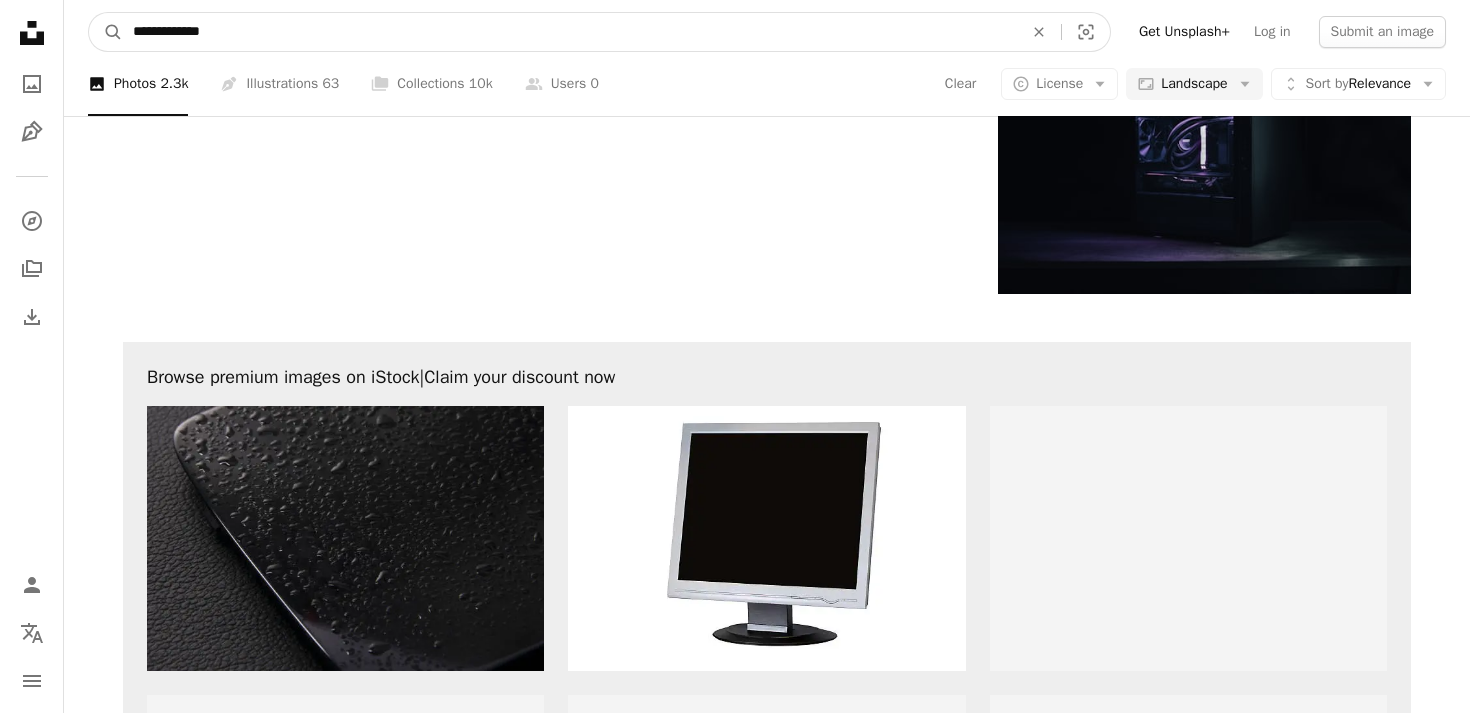 click on "**********" at bounding box center [570, 32] 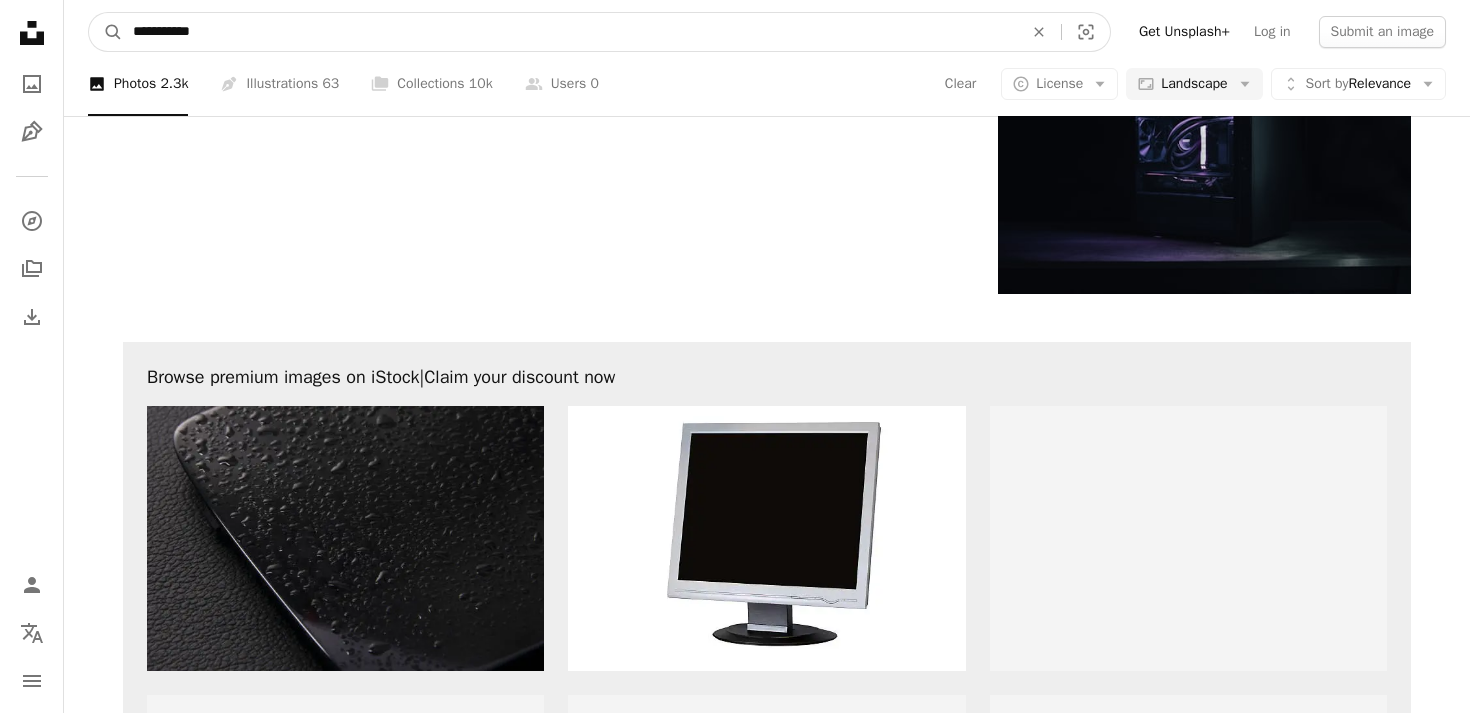 type on "**********" 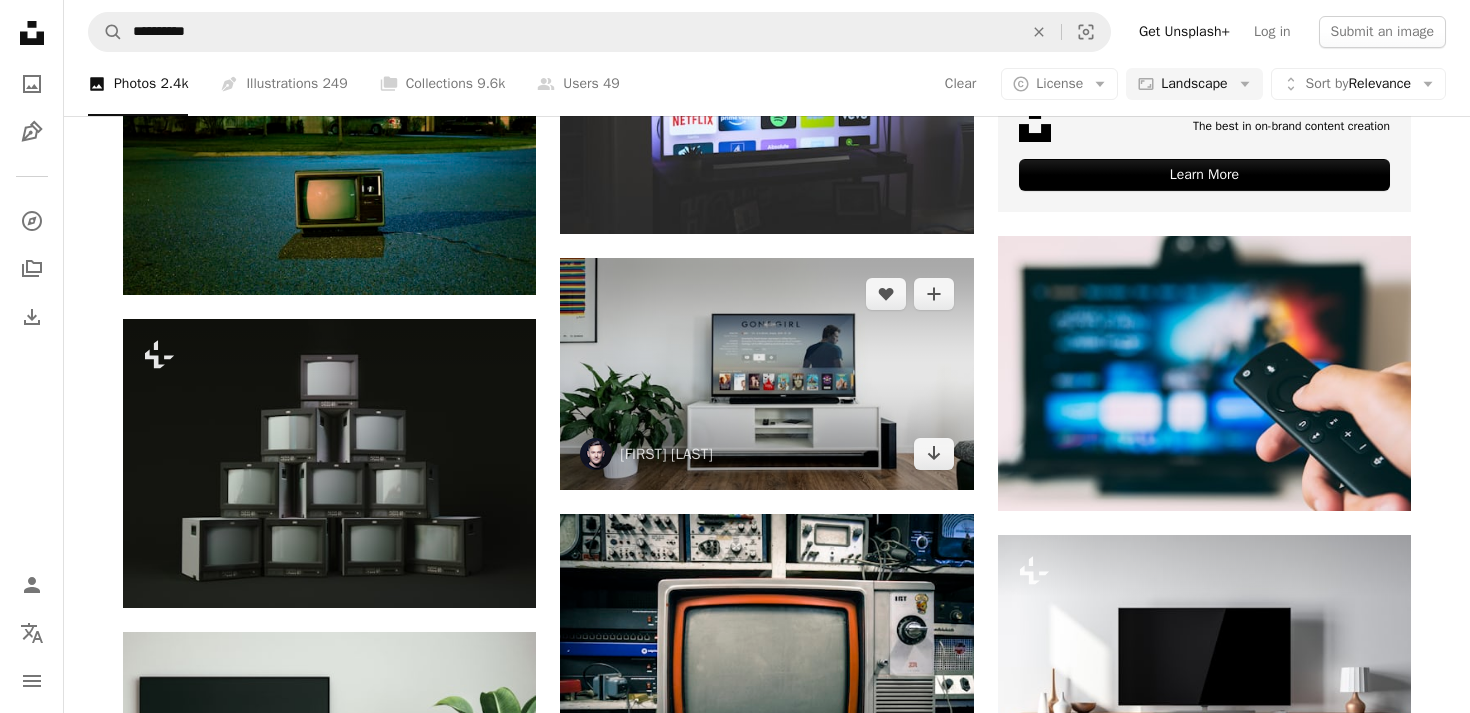 scroll, scrollTop: 601, scrollLeft: 0, axis: vertical 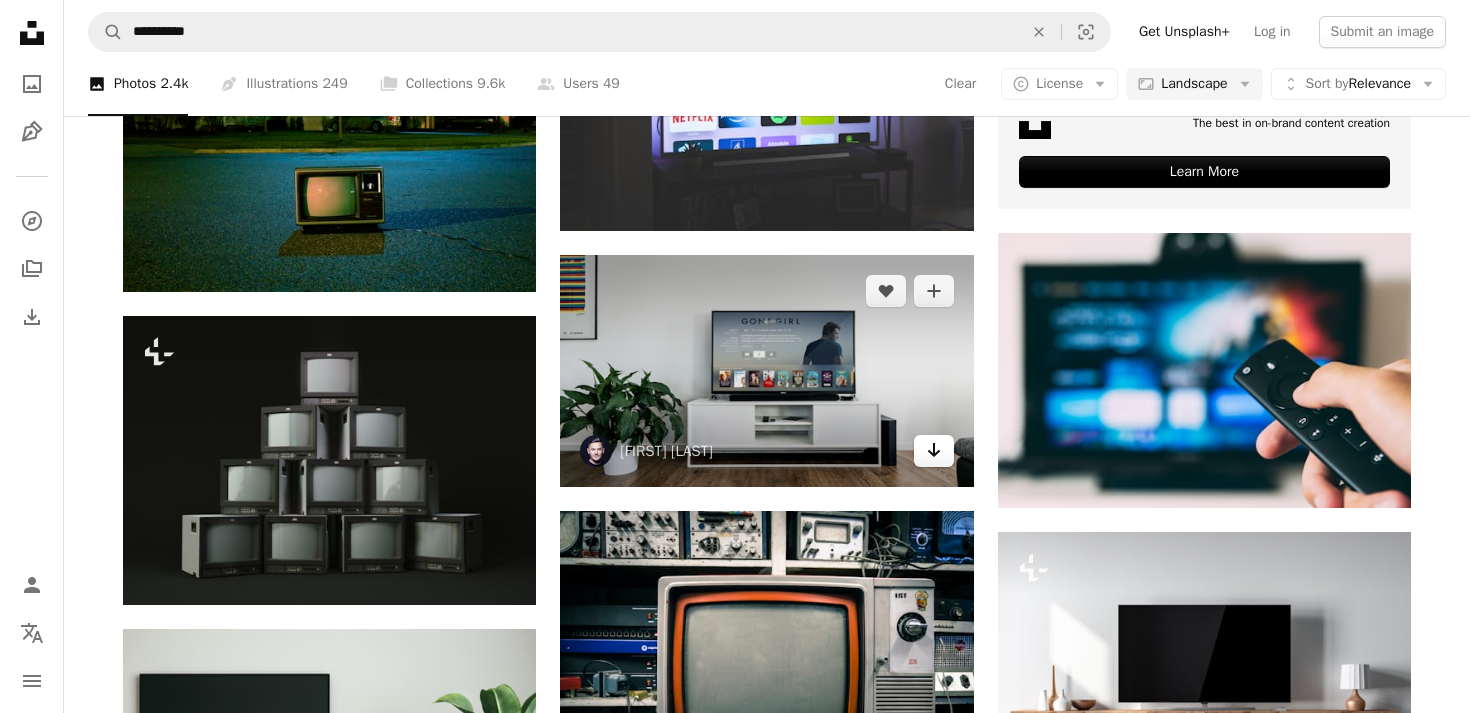 click on "Arrow pointing down" at bounding box center (934, 451) 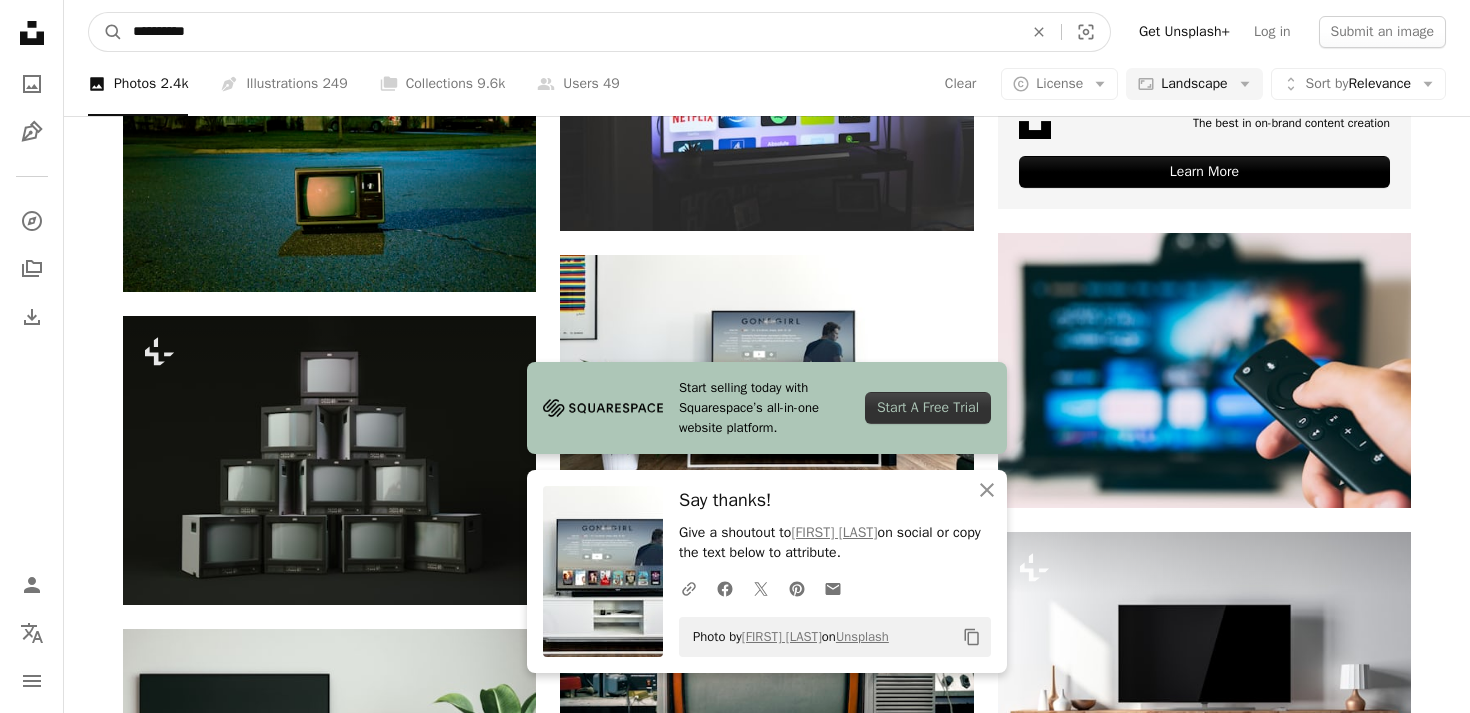 click on "**********" at bounding box center [570, 32] 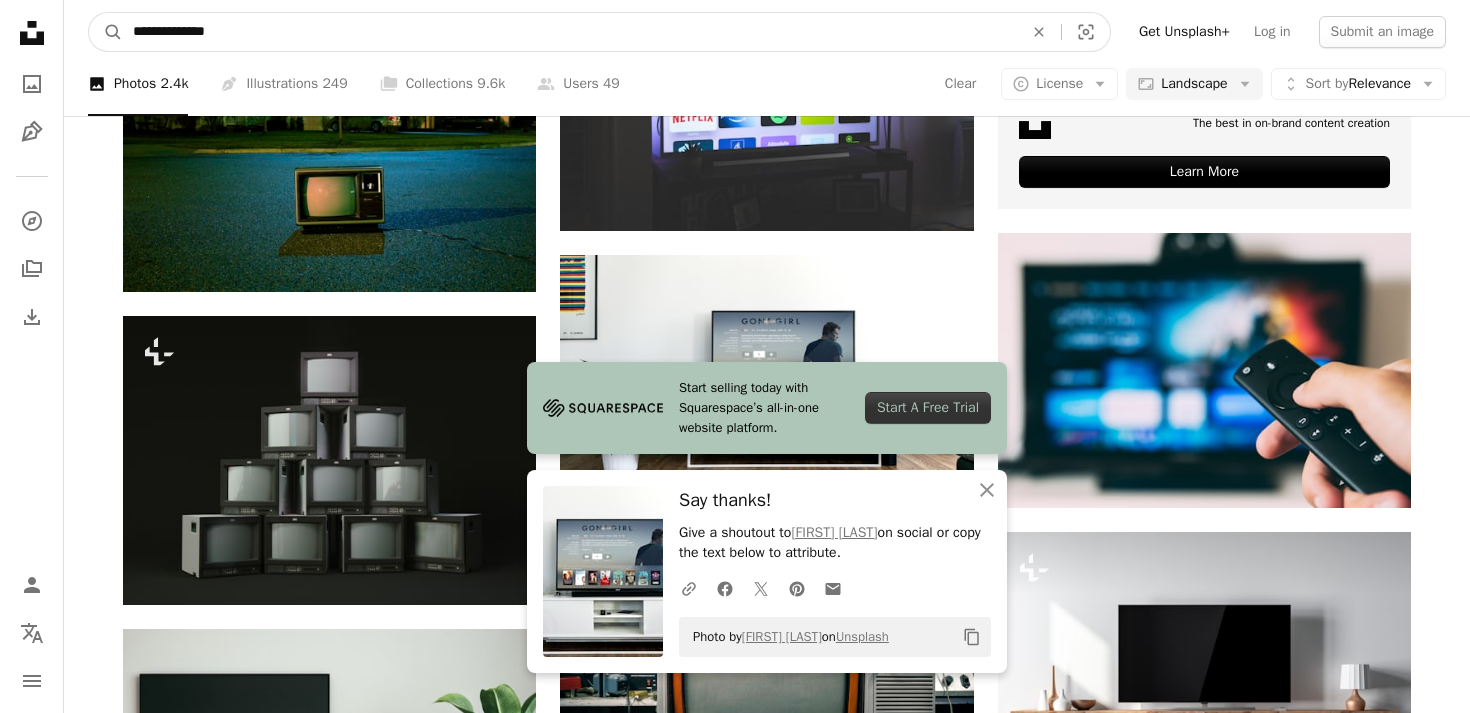 type on "**********" 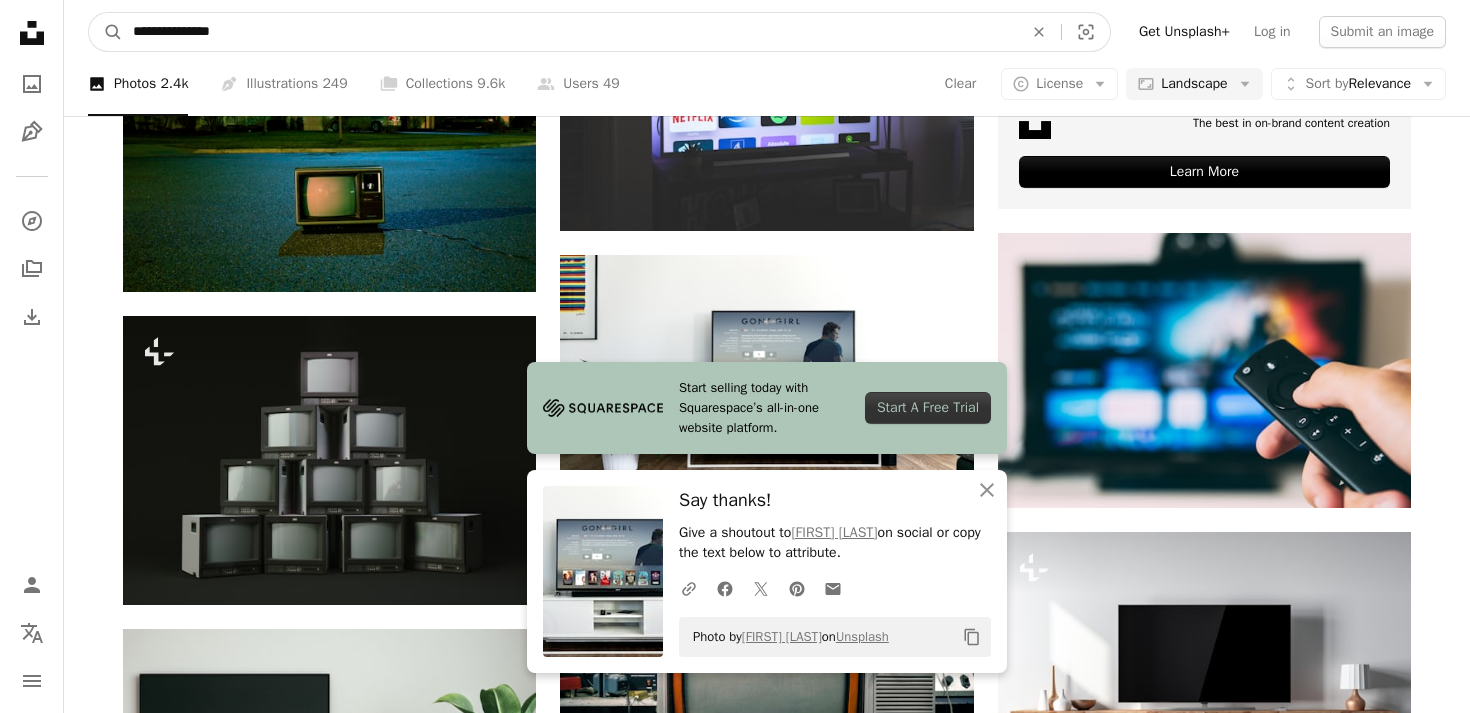 click on "A magnifying glass" at bounding box center (106, 32) 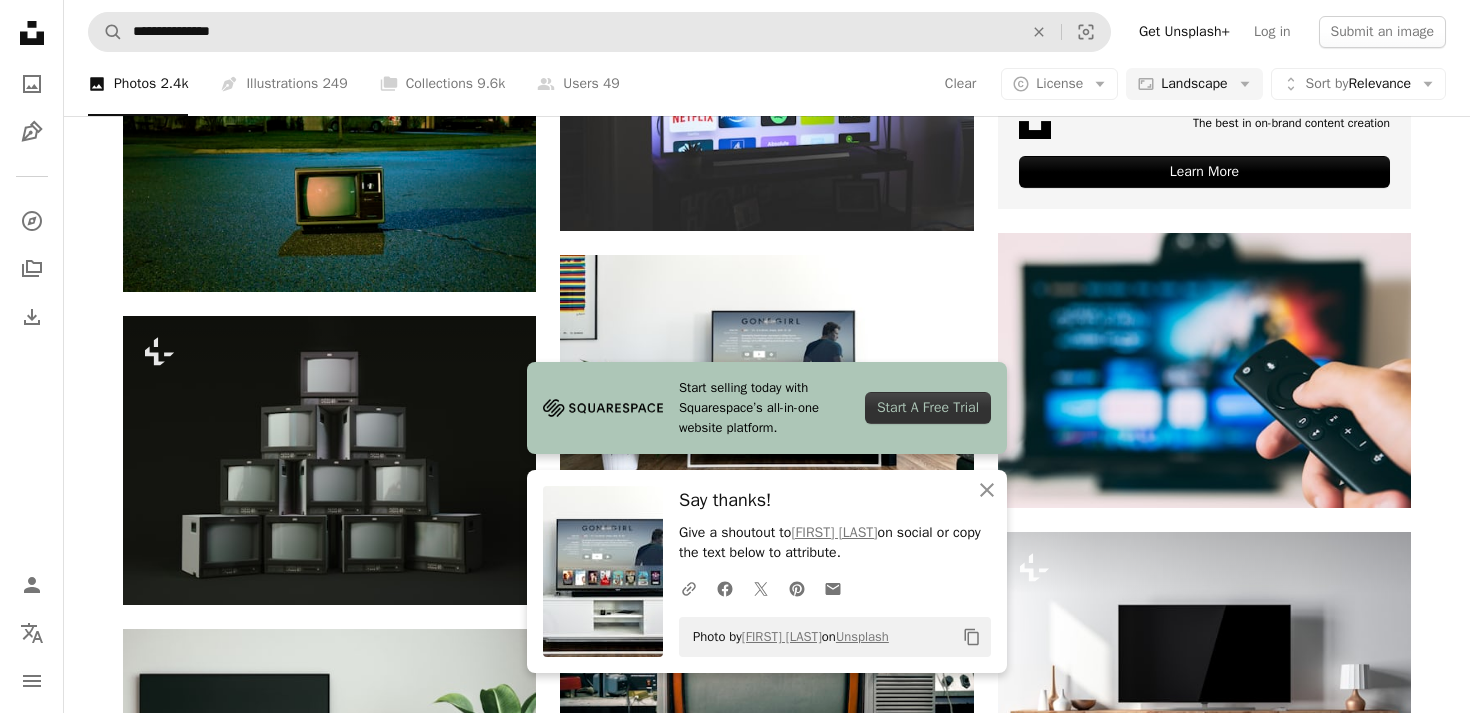 scroll, scrollTop: 0, scrollLeft: 0, axis: both 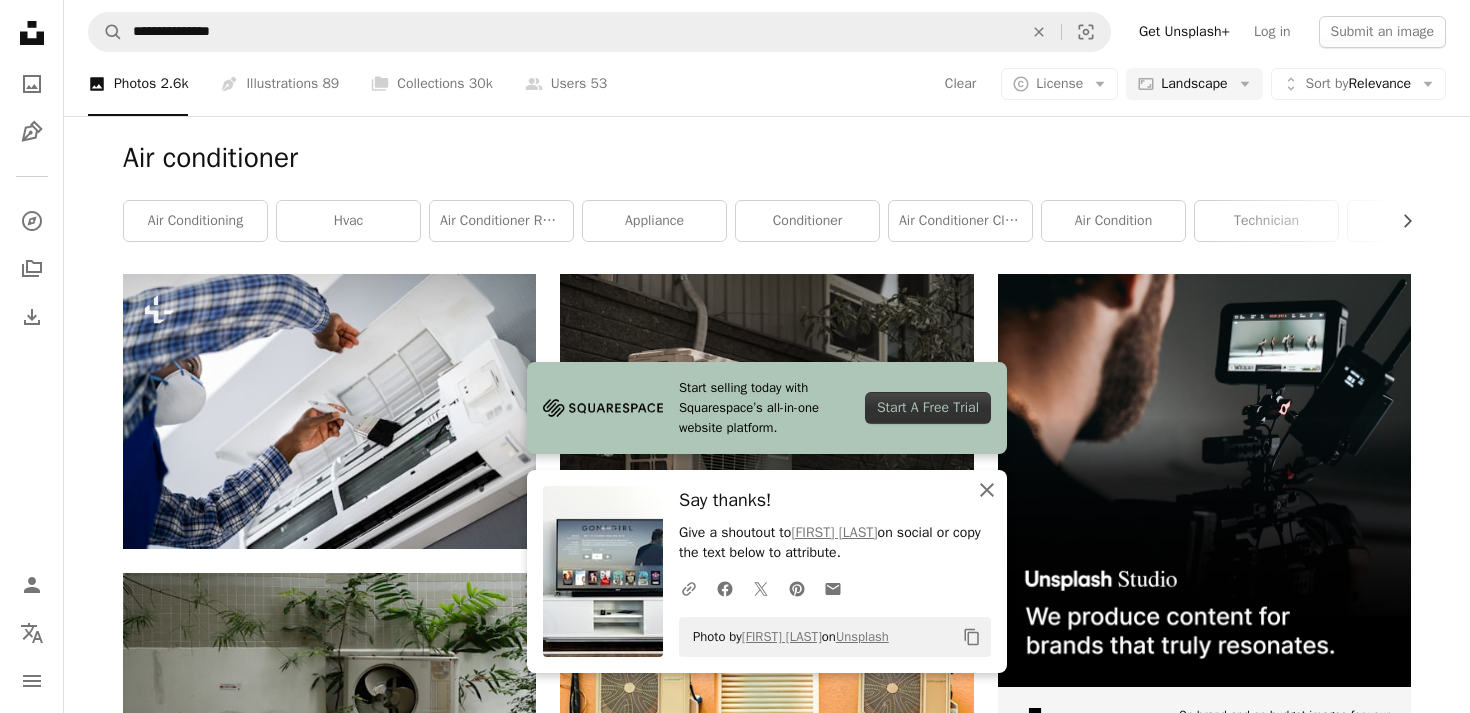 click on "An X shape" 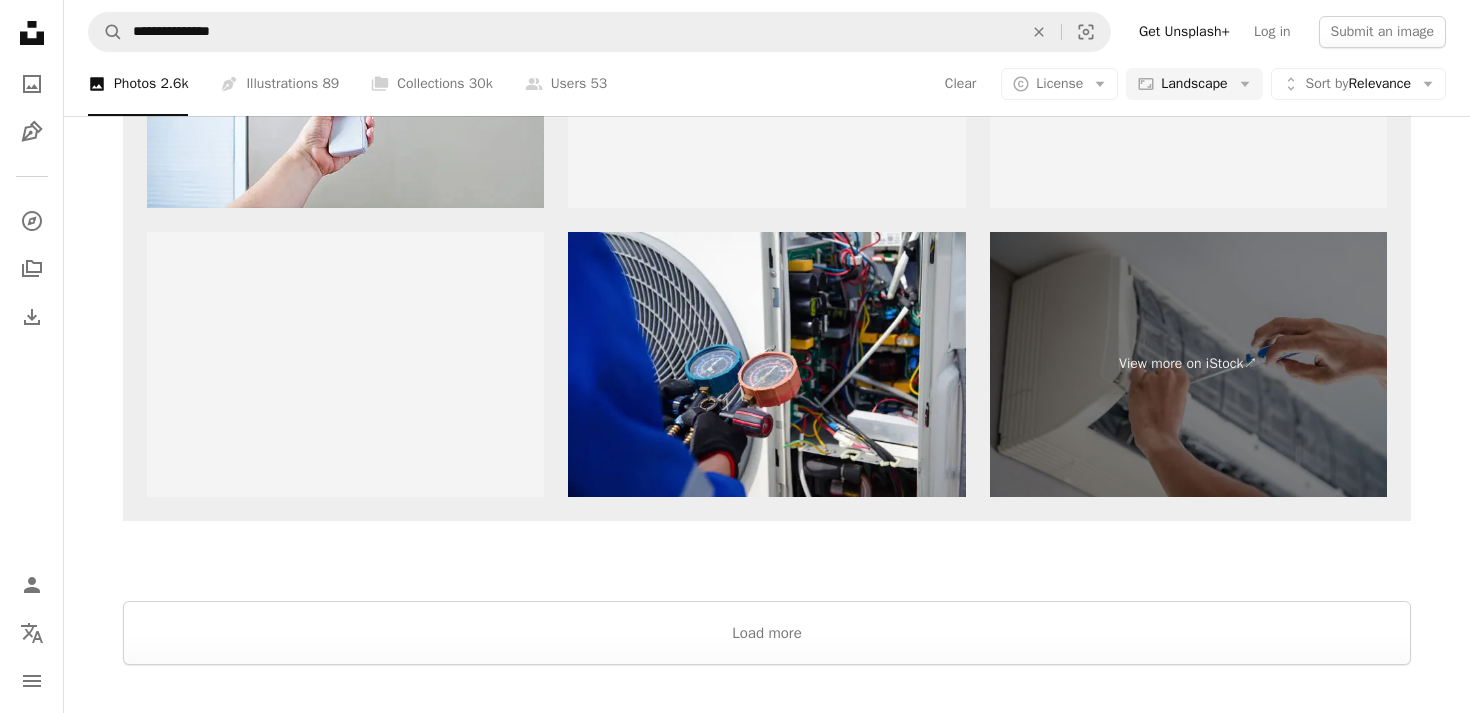 scroll, scrollTop: 3154, scrollLeft: 0, axis: vertical 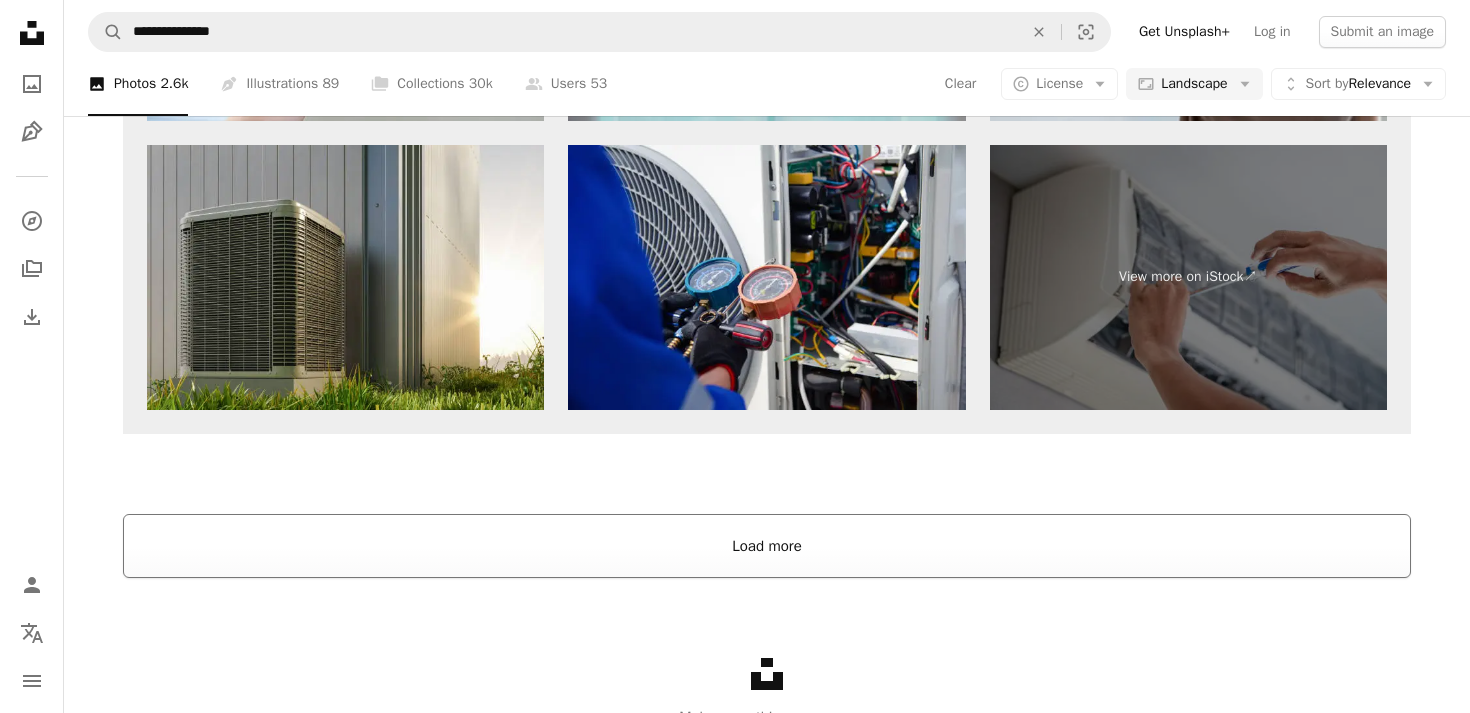 click on "Load more" at bounding box center (767, 546) 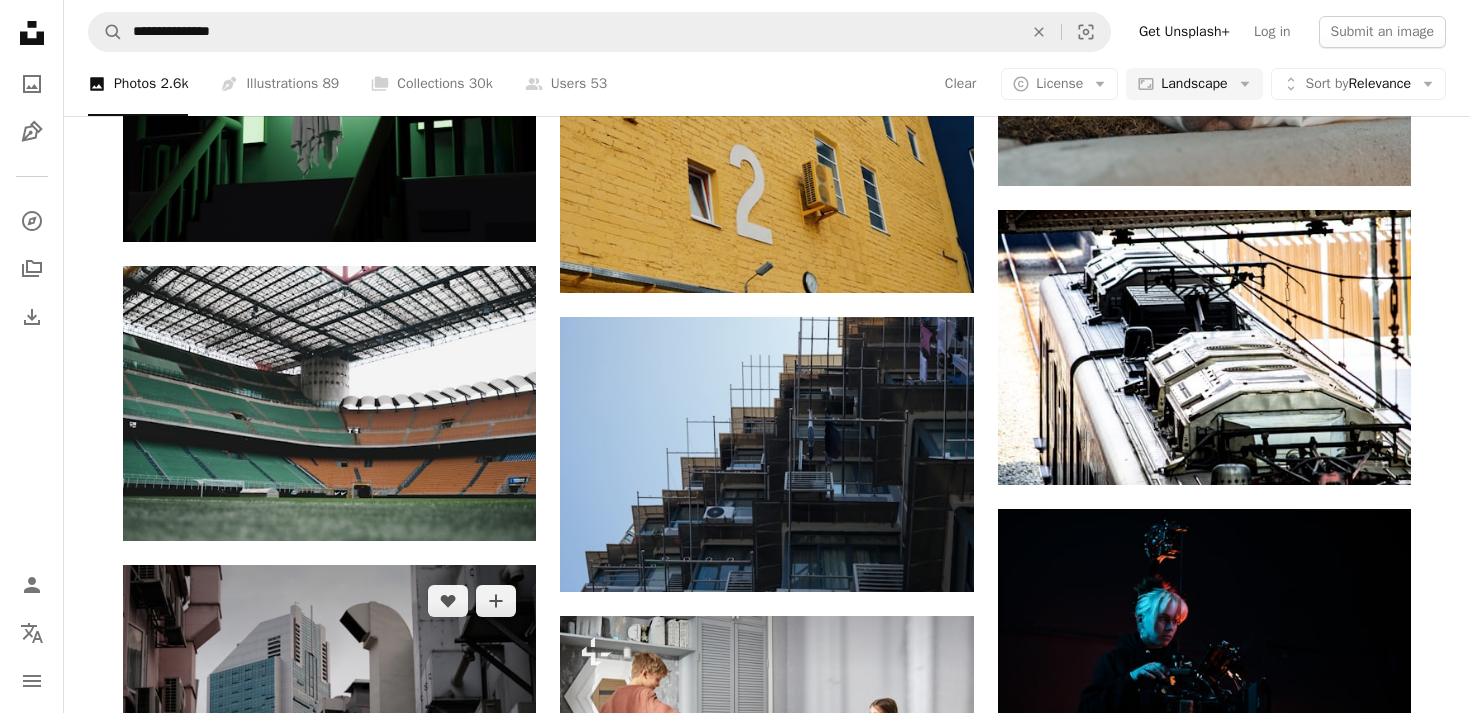 scroll, scrollTop: 13034, scrollLeft: 0, axis: vertical 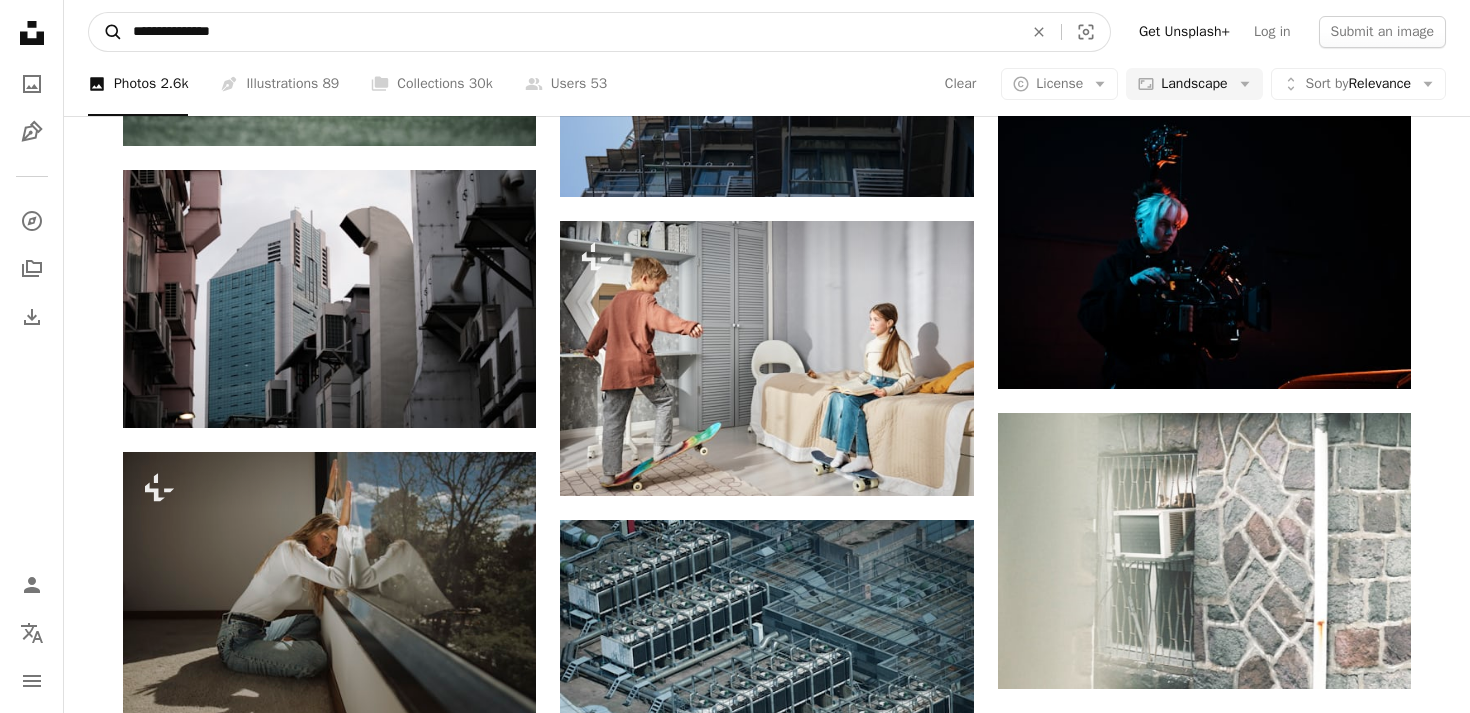 drag, startPoint x: 276, startPoint y: 38, endPoint x: 92, endPoint y: 34, distance: 184.04347 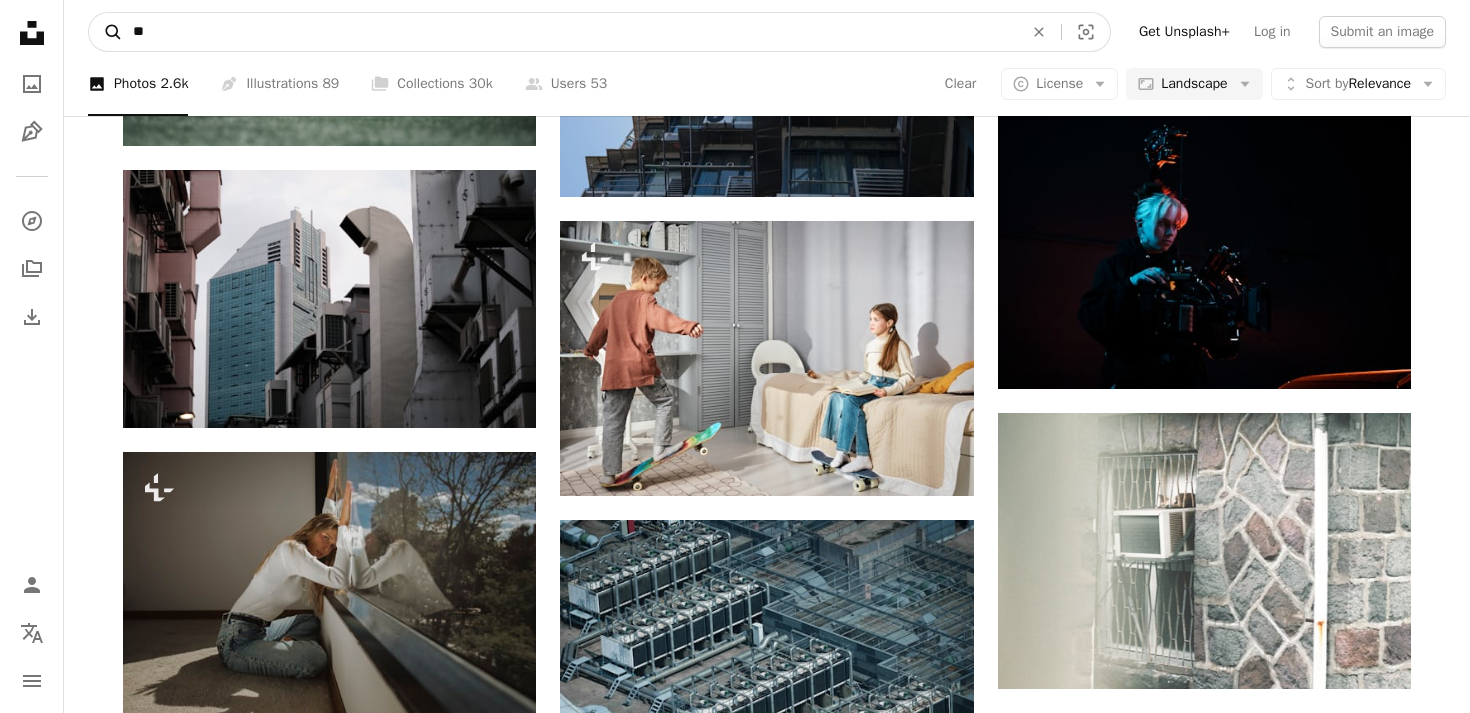 click on "A magnifying glass" at bounding box center (106, 32) 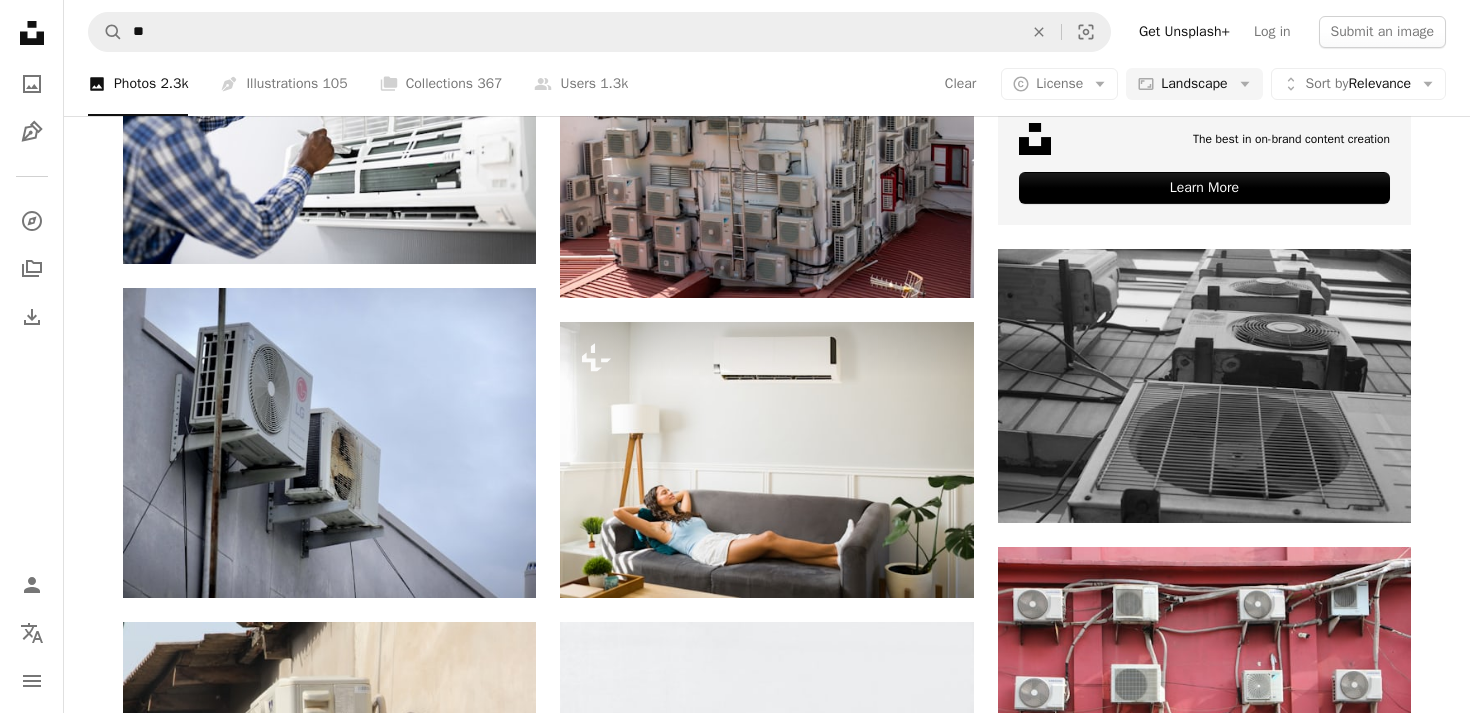 scroll, scrollTop: 626, scrollLeft: 0, axis: vertical 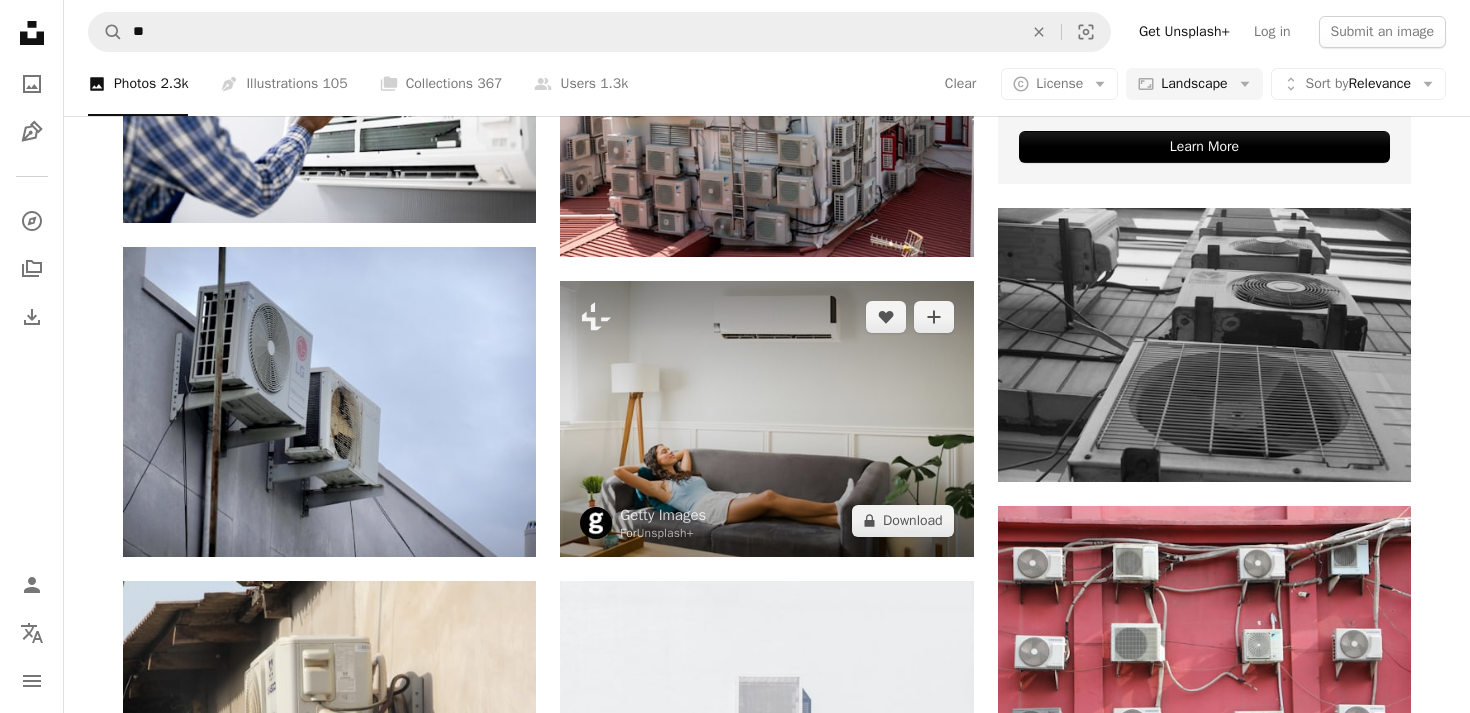 click at bounding box center [766, 418] 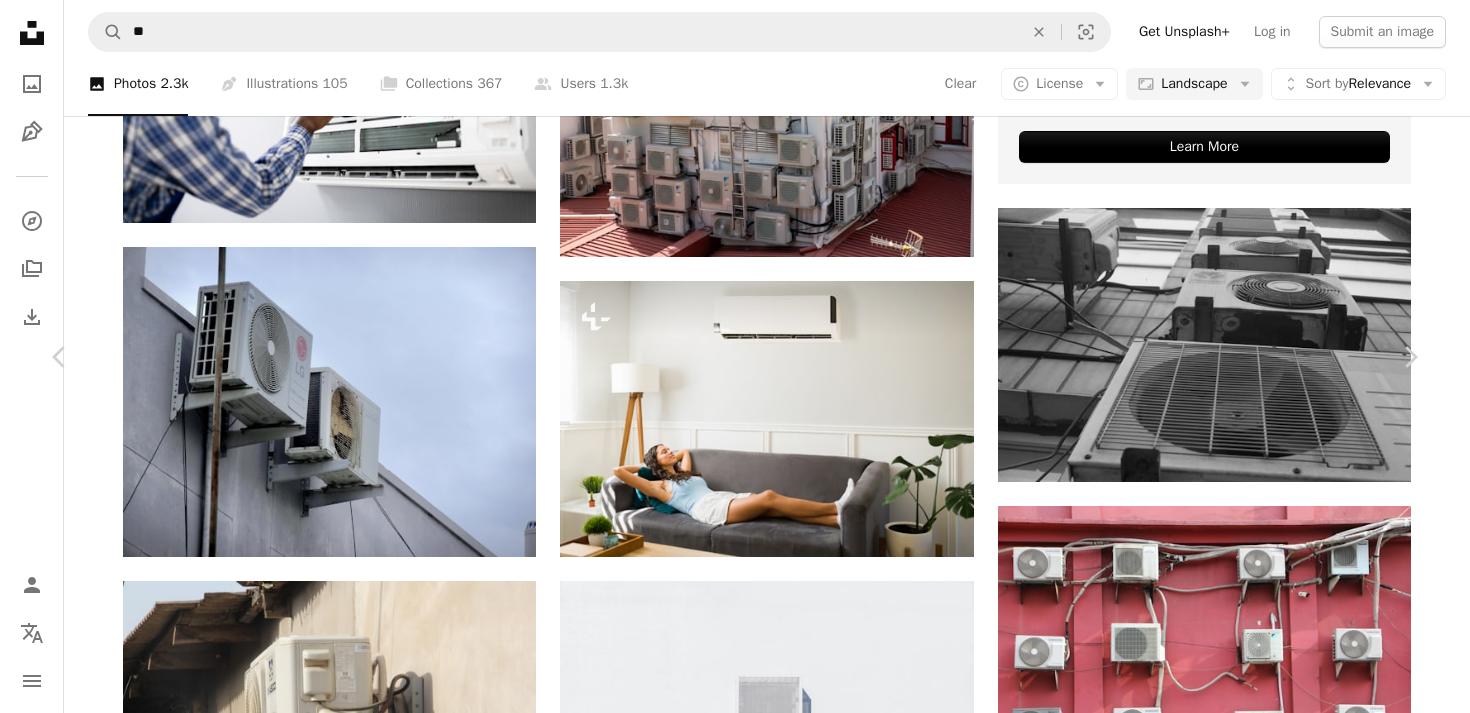 scroll, scrollTop: 278, scrollLeft: 0, axis: vertical 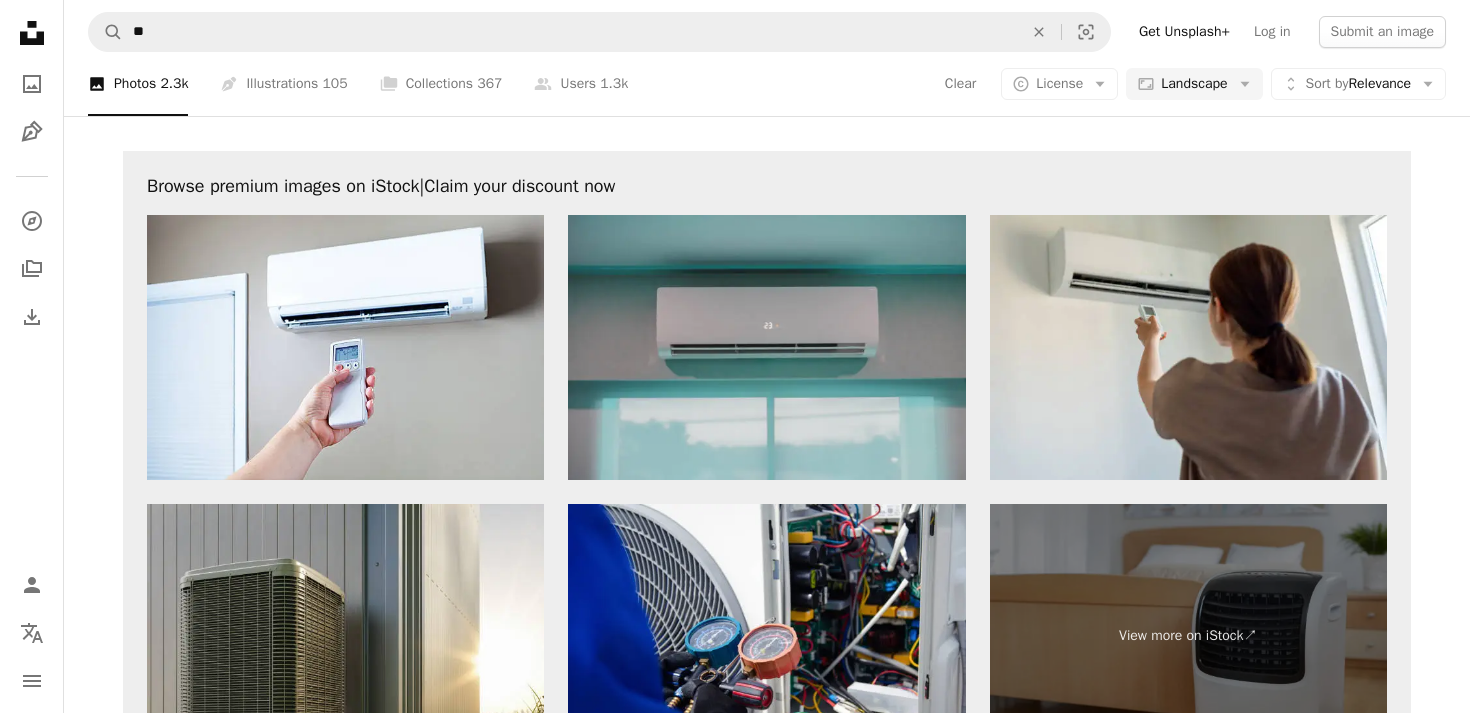 click at bounding box center [766, 347] 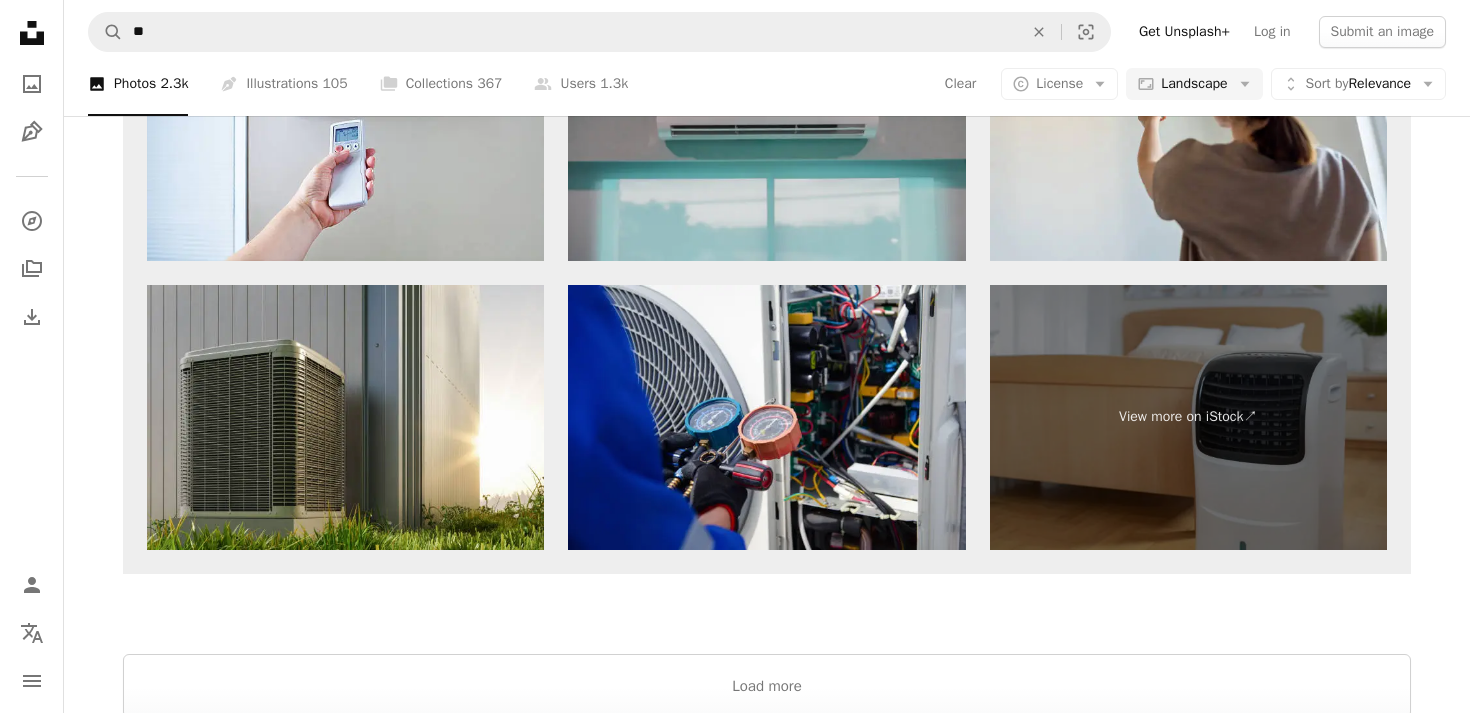 scroll, scrollTop: 3256, scrollLeft: 0, axis: vertical 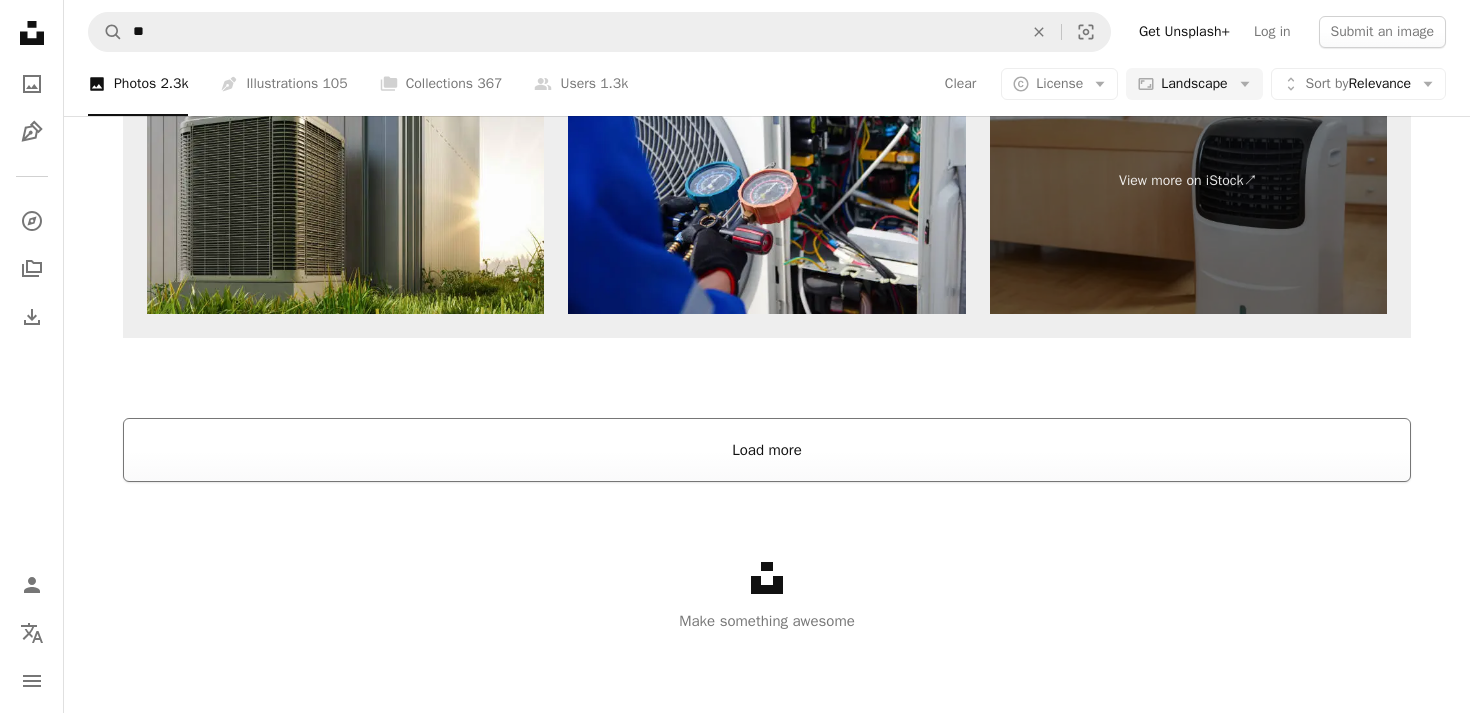 click on "Load more" at bounding box center [767, 450] 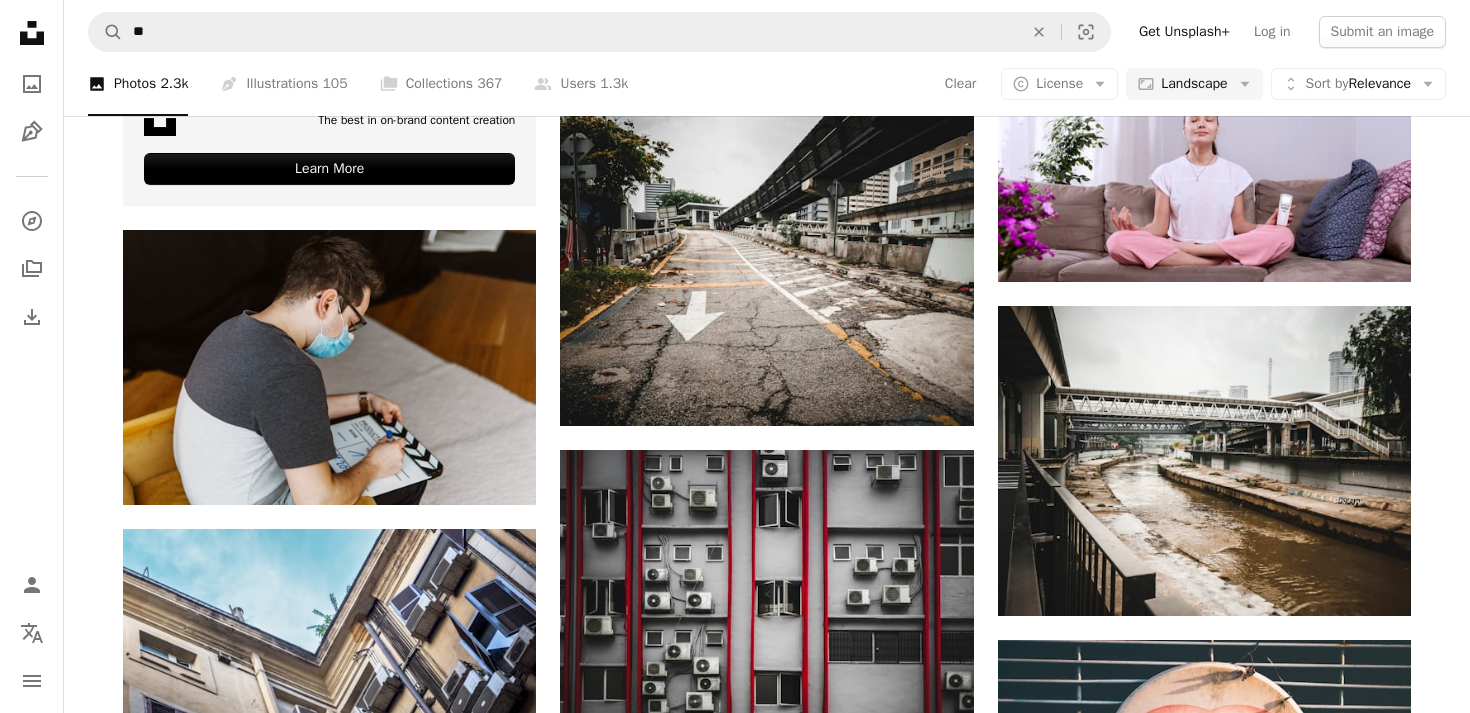 scroll, scrollTop: 3661, scrollLeft: 0, axis: vertical 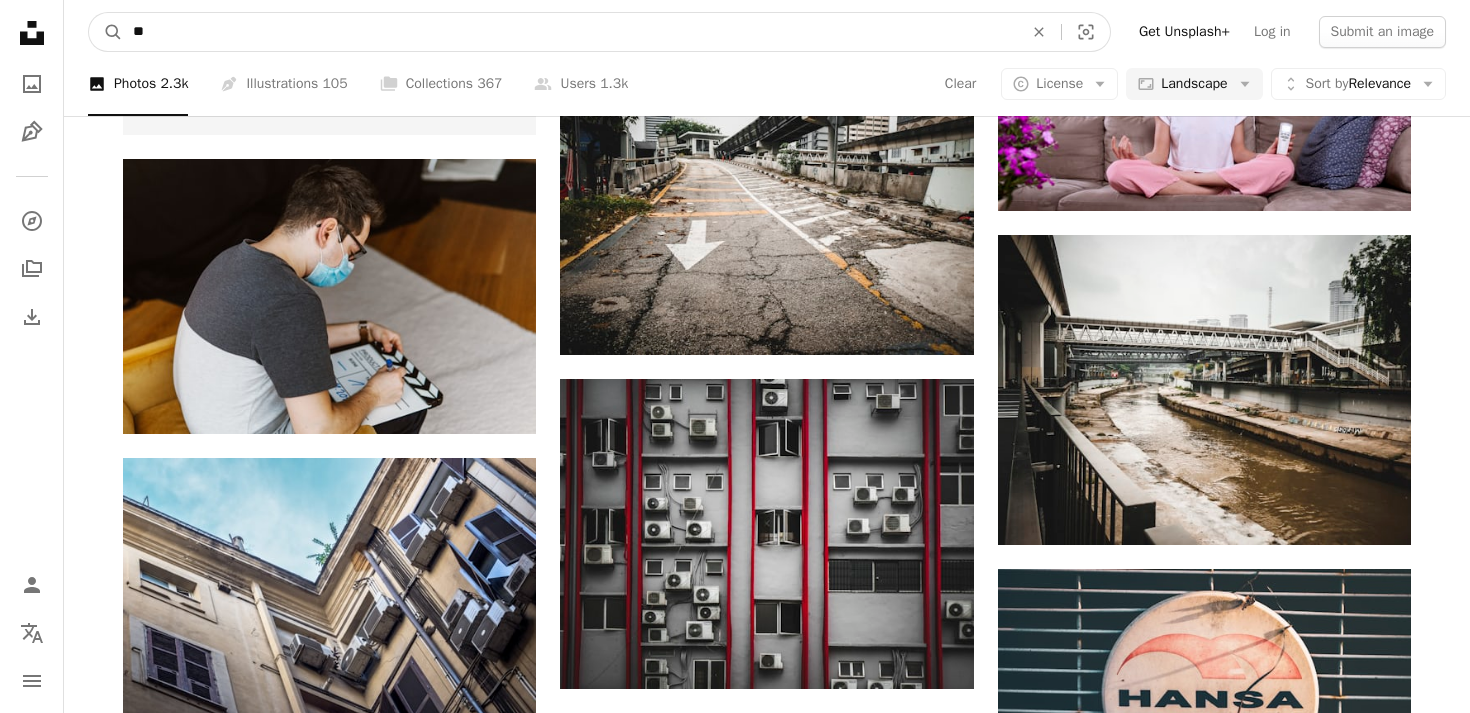 click on "**" at bounding box center (570, 32) 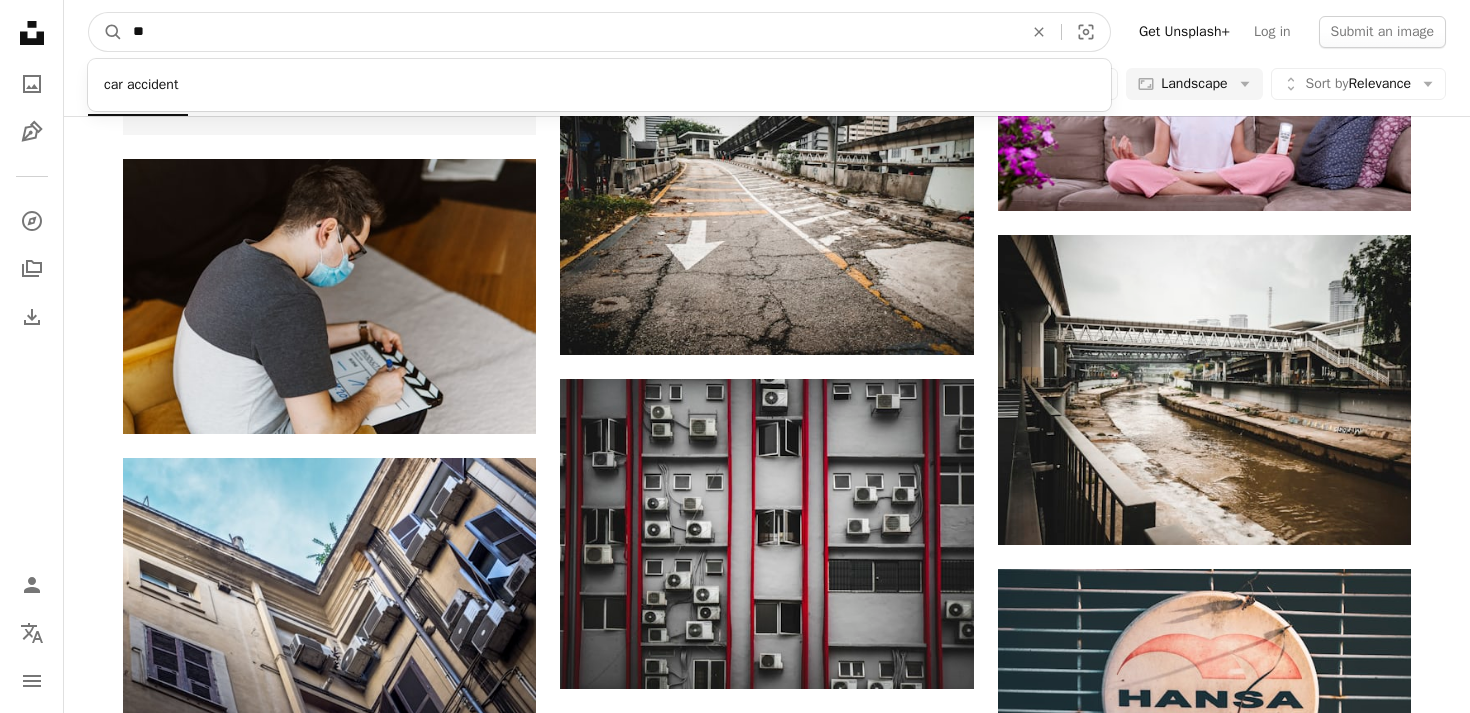 type on "*" 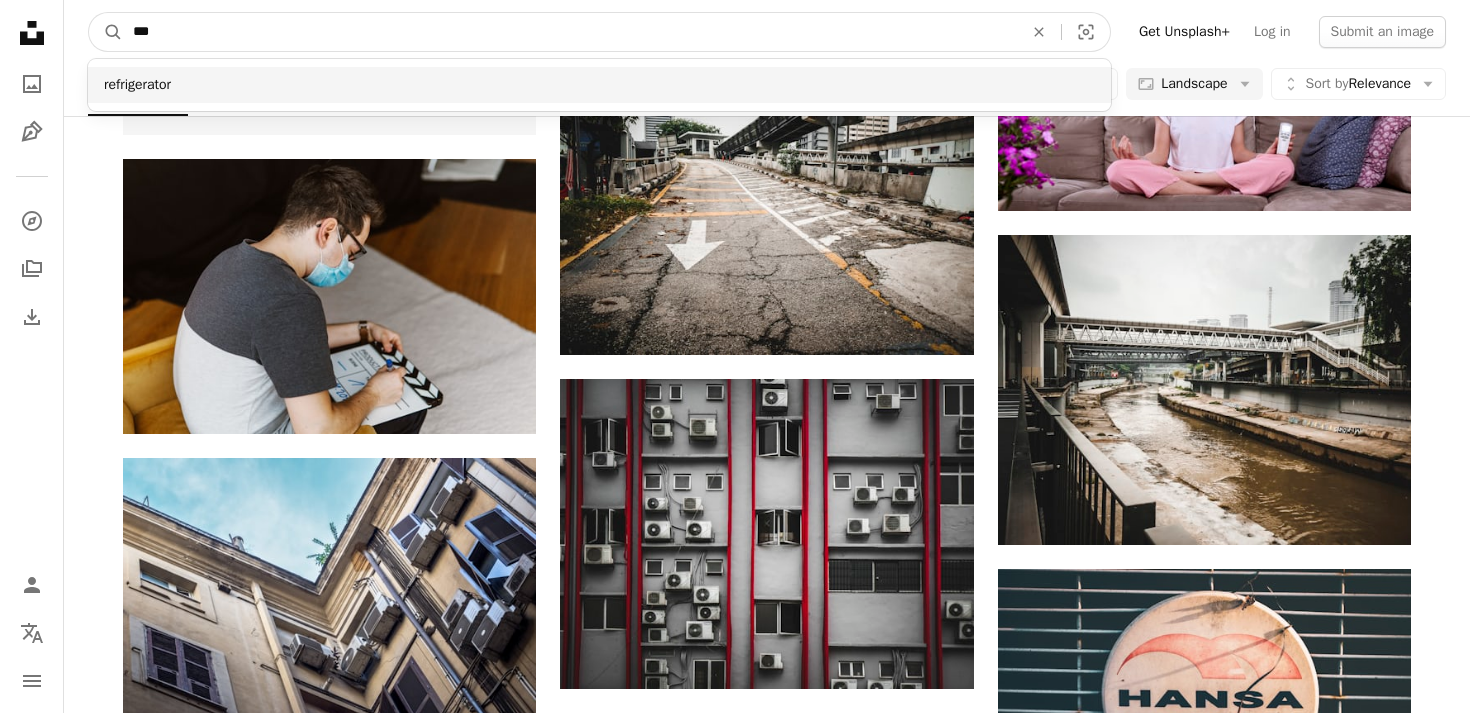type on "***" 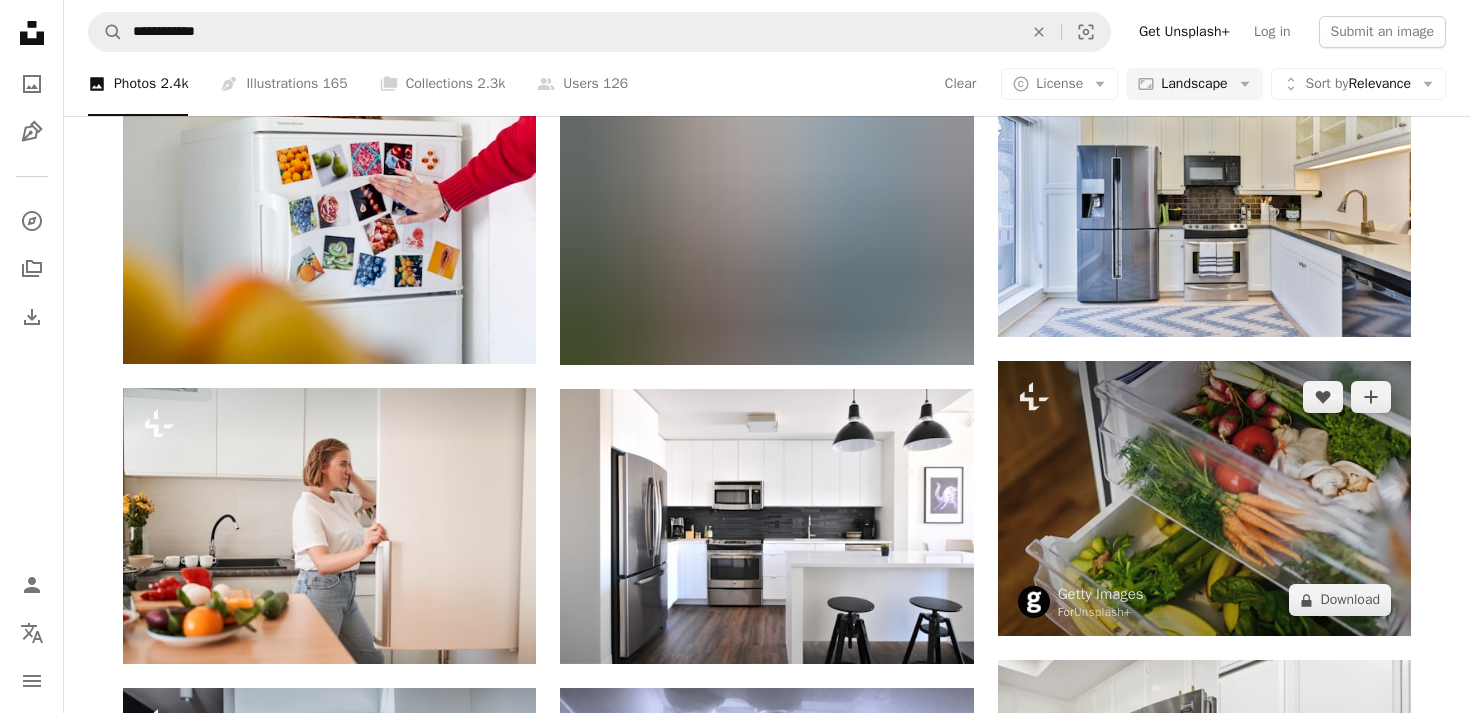 scroll, scrollTop: 1081, scrollLeft: 0, axis: vertical 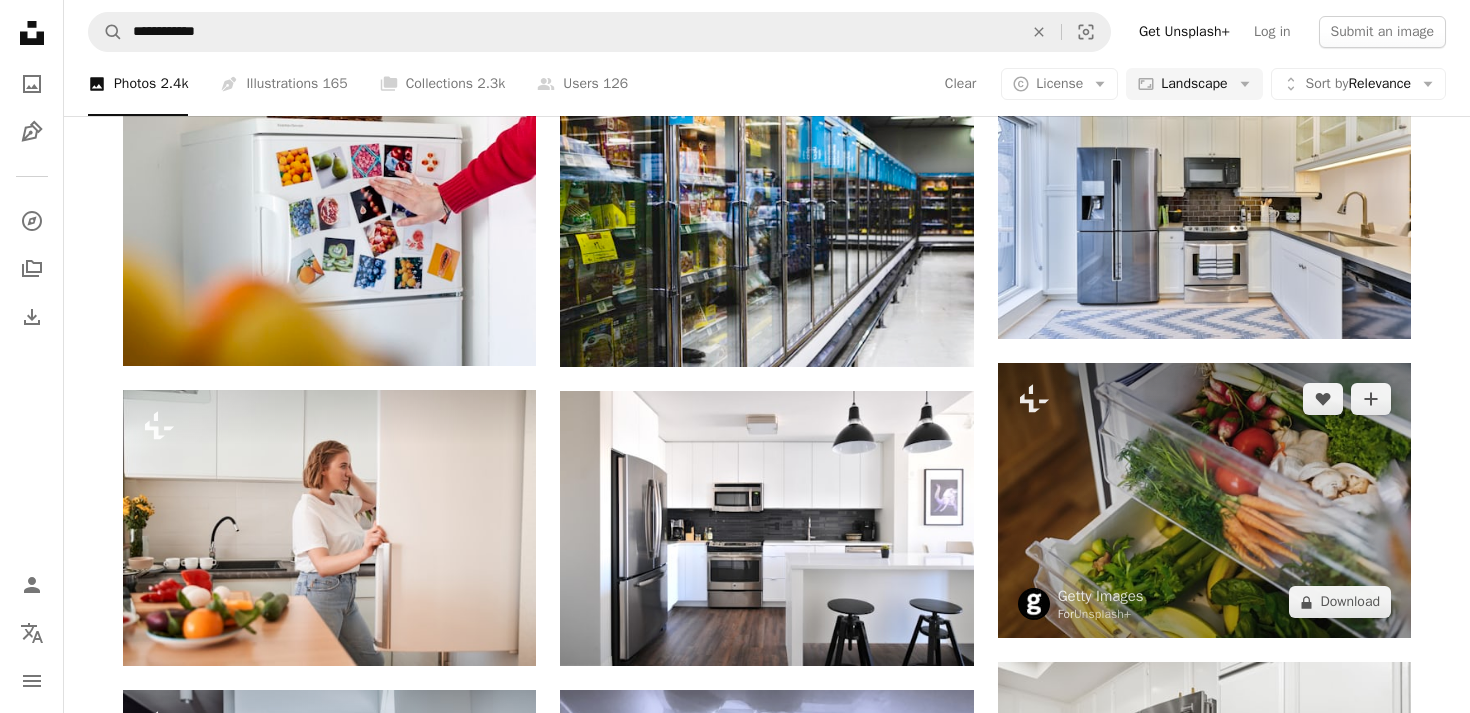 click at bounding box center (1204, 500) 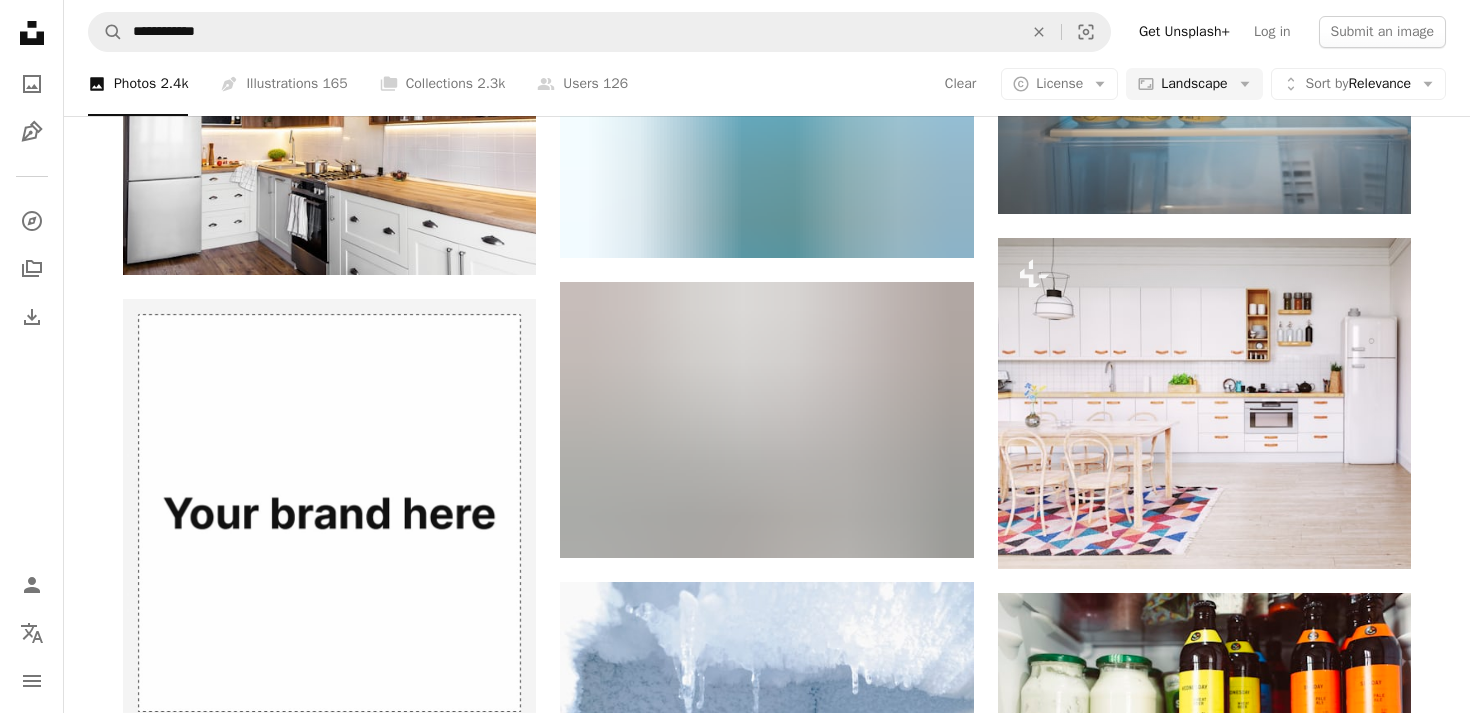 scroll, scrollTop: 3071, scrollLeft: 0, axis: vertical 